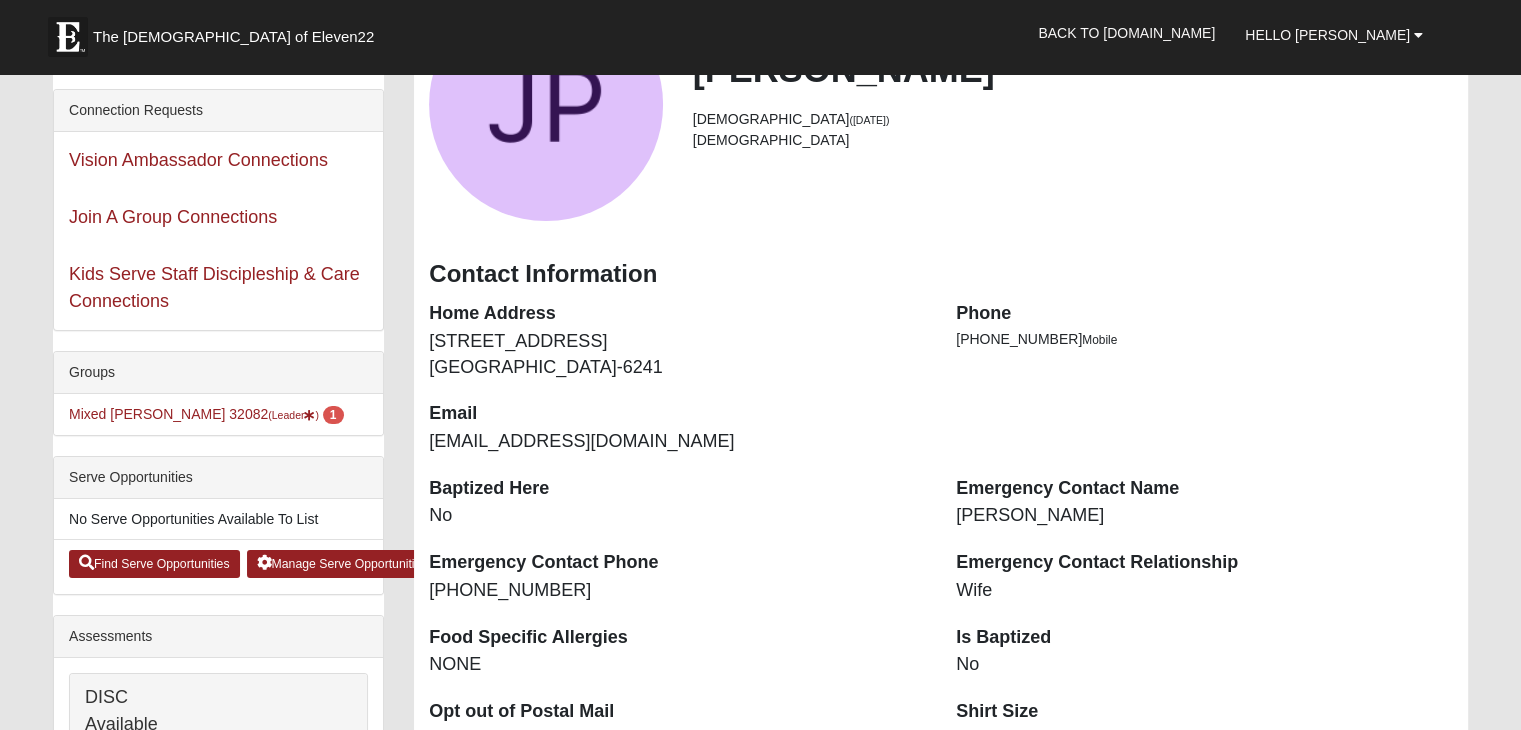 scroll, scrollTop: 200, scrollLeft: 0, axis: vertical 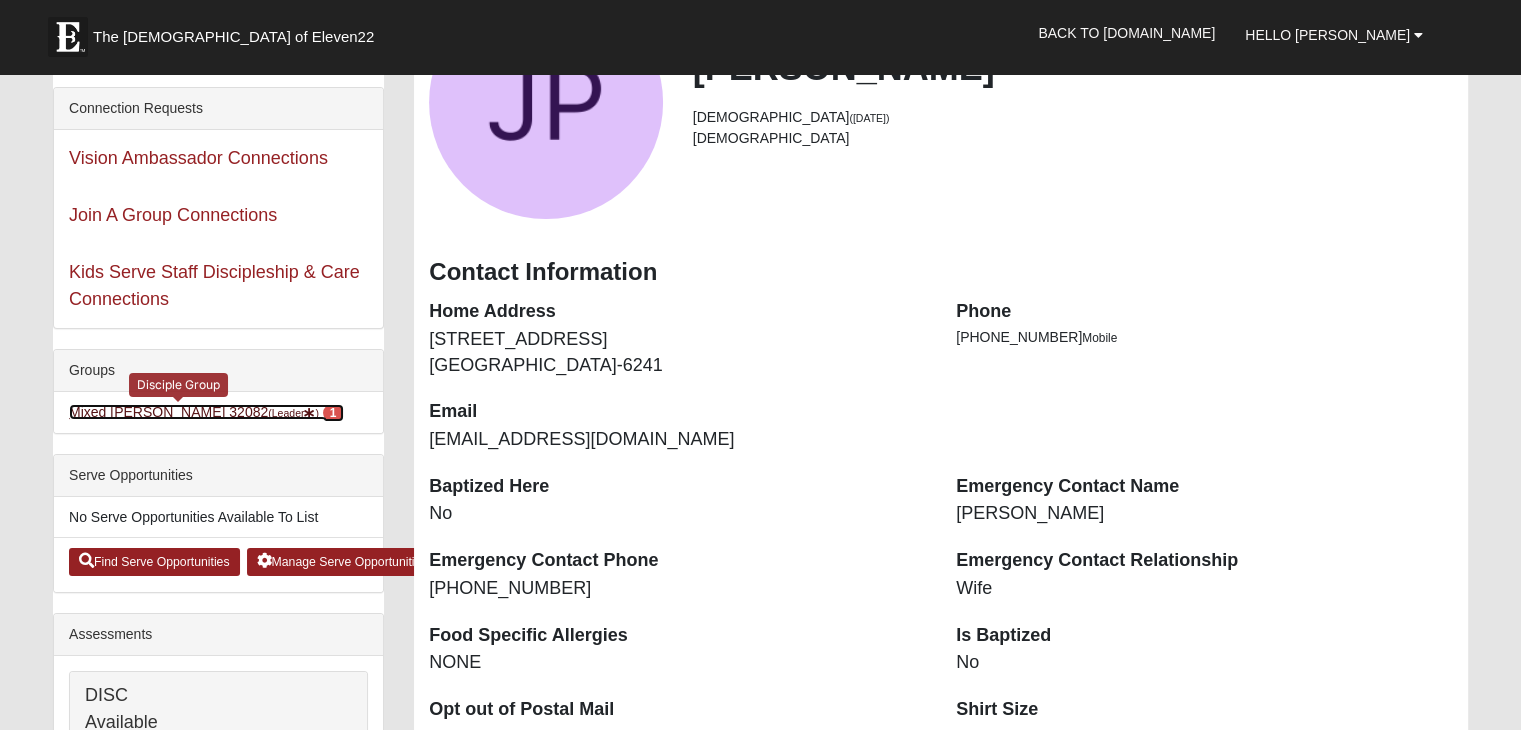 click on "Mixed Grooms 32082  (Leader
)
1" at bounding box center (206, 412) 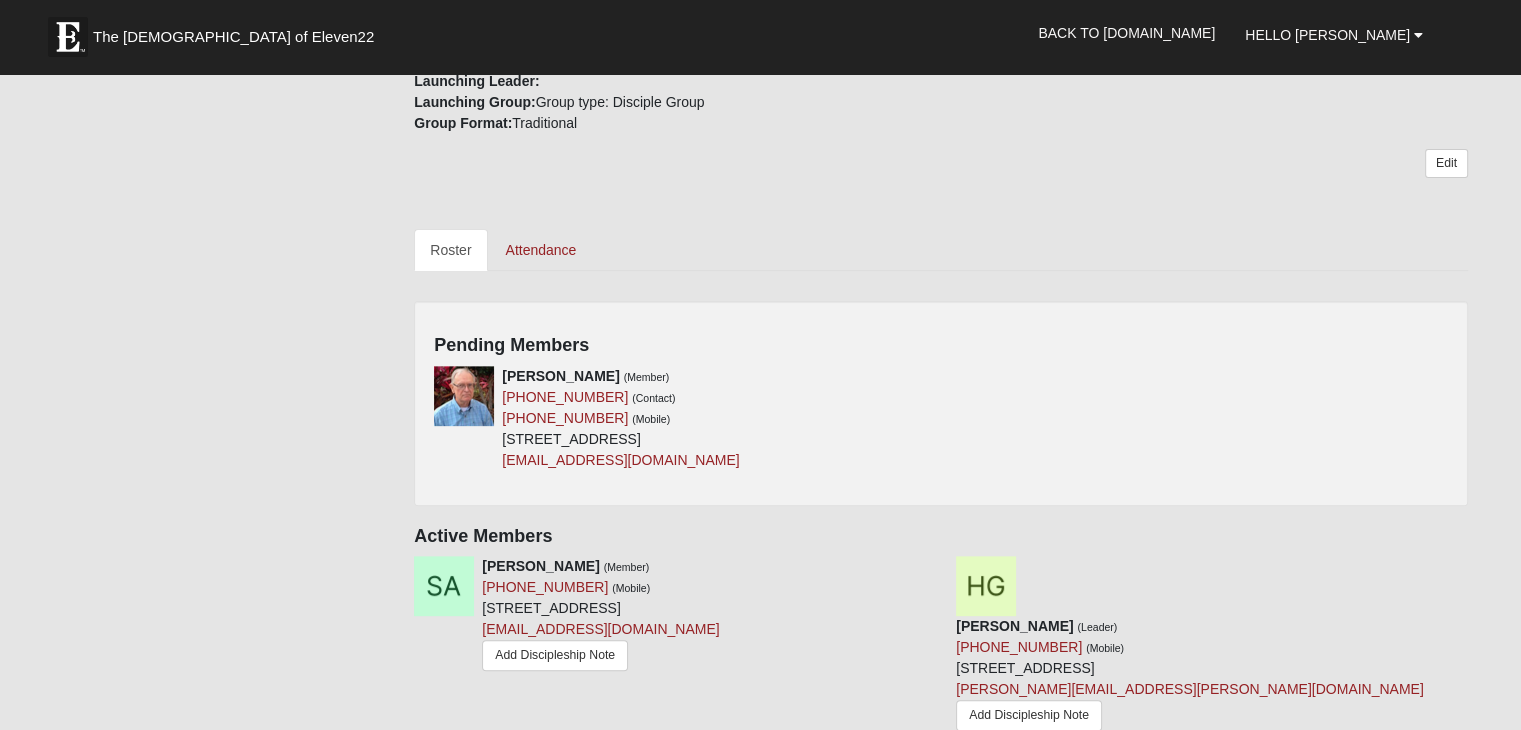 scroll, scrollTop: 700, scrollLeft: 0, axis: vertical 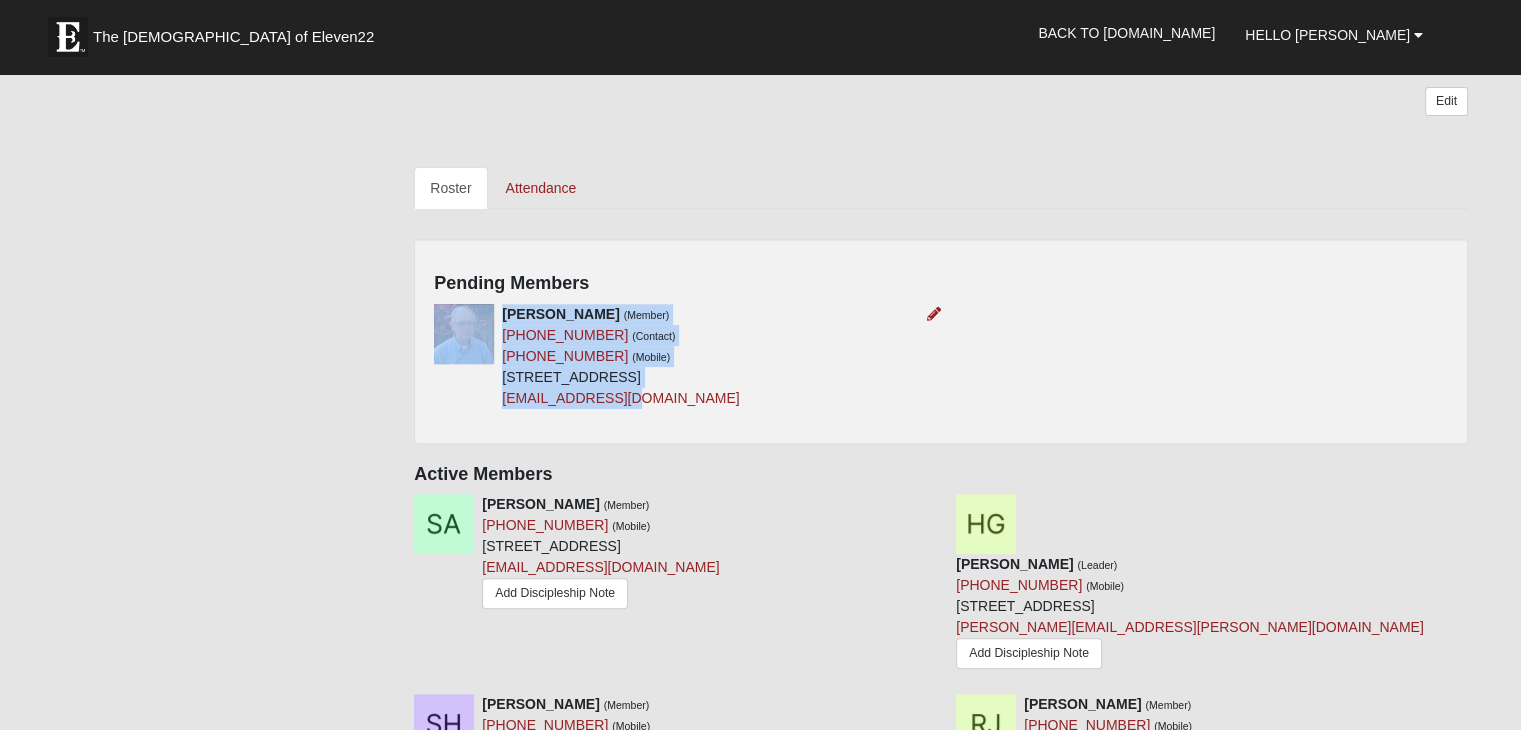 drag, startPoint x: 652, startPoint y: 400, endPoint x: 499, endPoint y: 391, distance: 153.26448 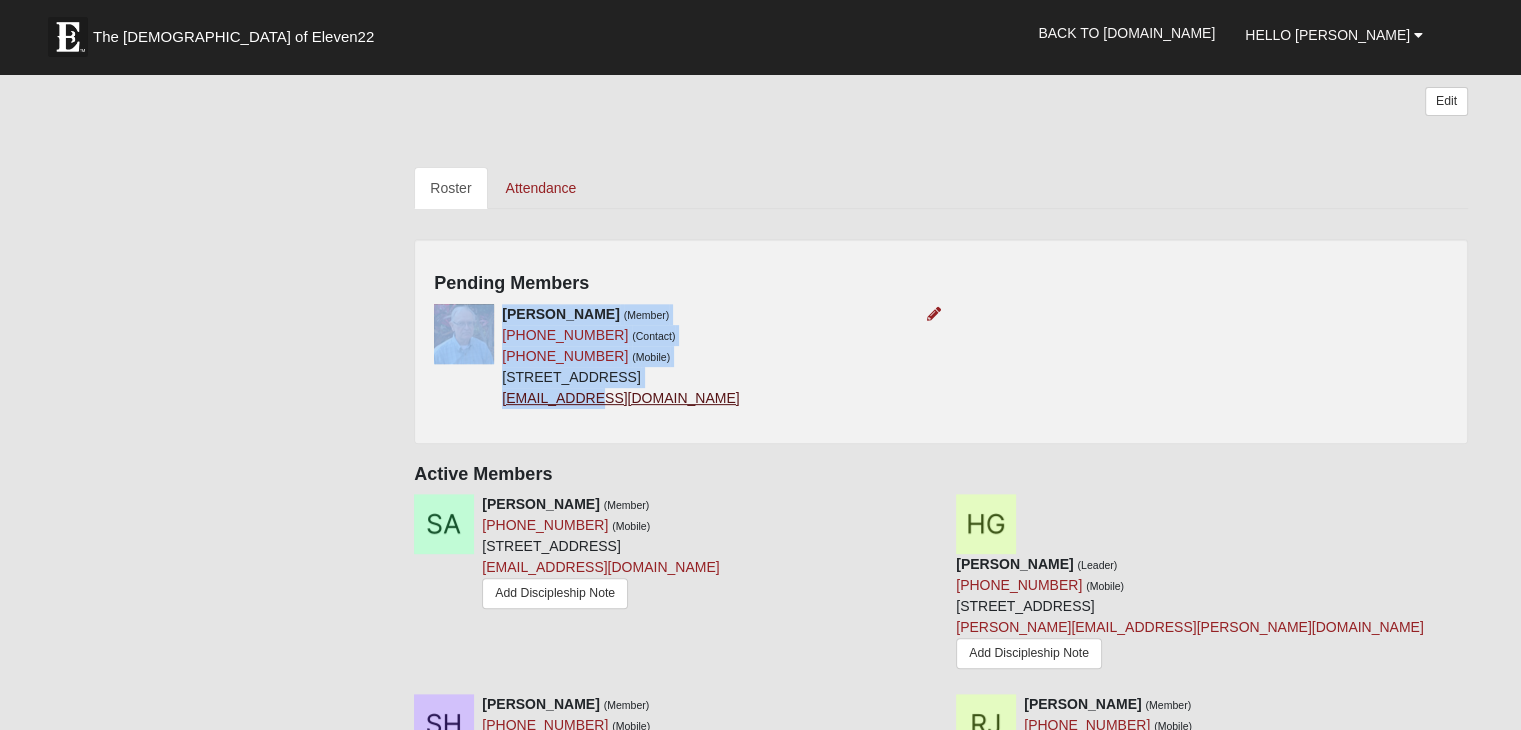 drag, startPoint x: 668, startPoint y: 408, endPoint x: 578, endPoint y: 391, distance: 91.591484 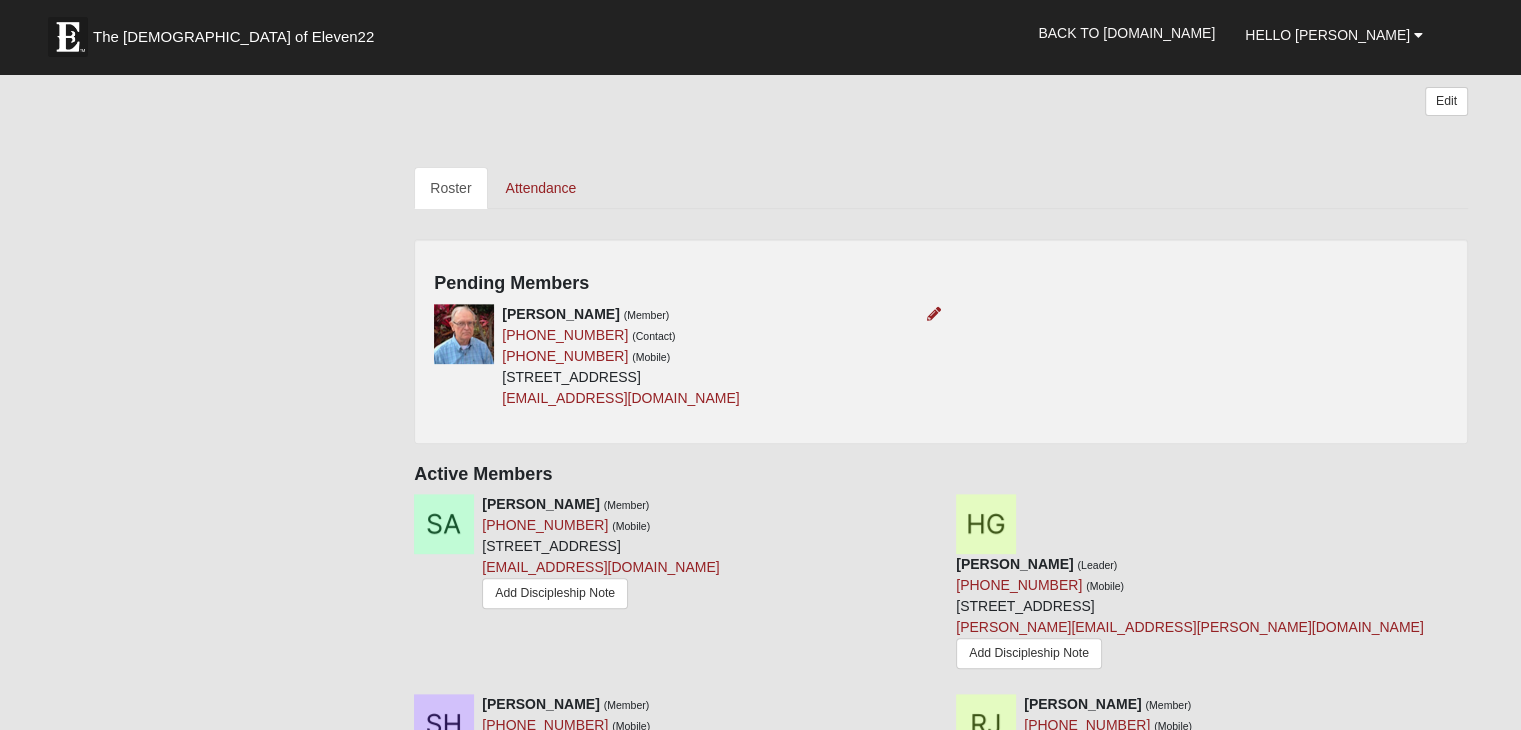 click on "Fred Pauli
(Member)
(904) 504-0974    (Contact)
(904) 504-0974    (Mobile)
96 Abalone Ln E
Ponte Vedra Beach, FL 32082-2400
daxrahl@yahoo.com" at bounding box center [680, 356] 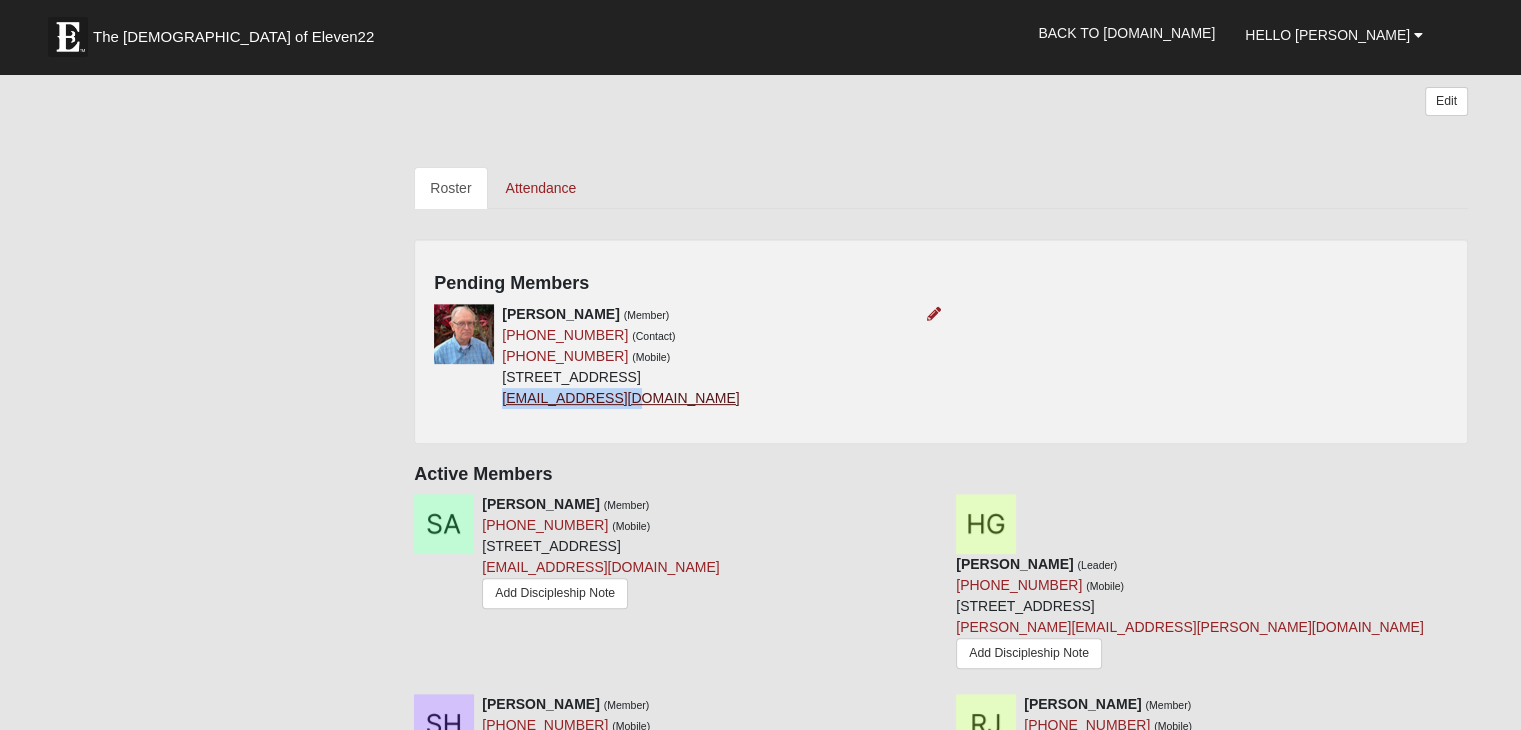 drag, startPoint x: 636, startPoint y: 399, endPoint x: 503, endPoint y: 389, distance: 133.37541 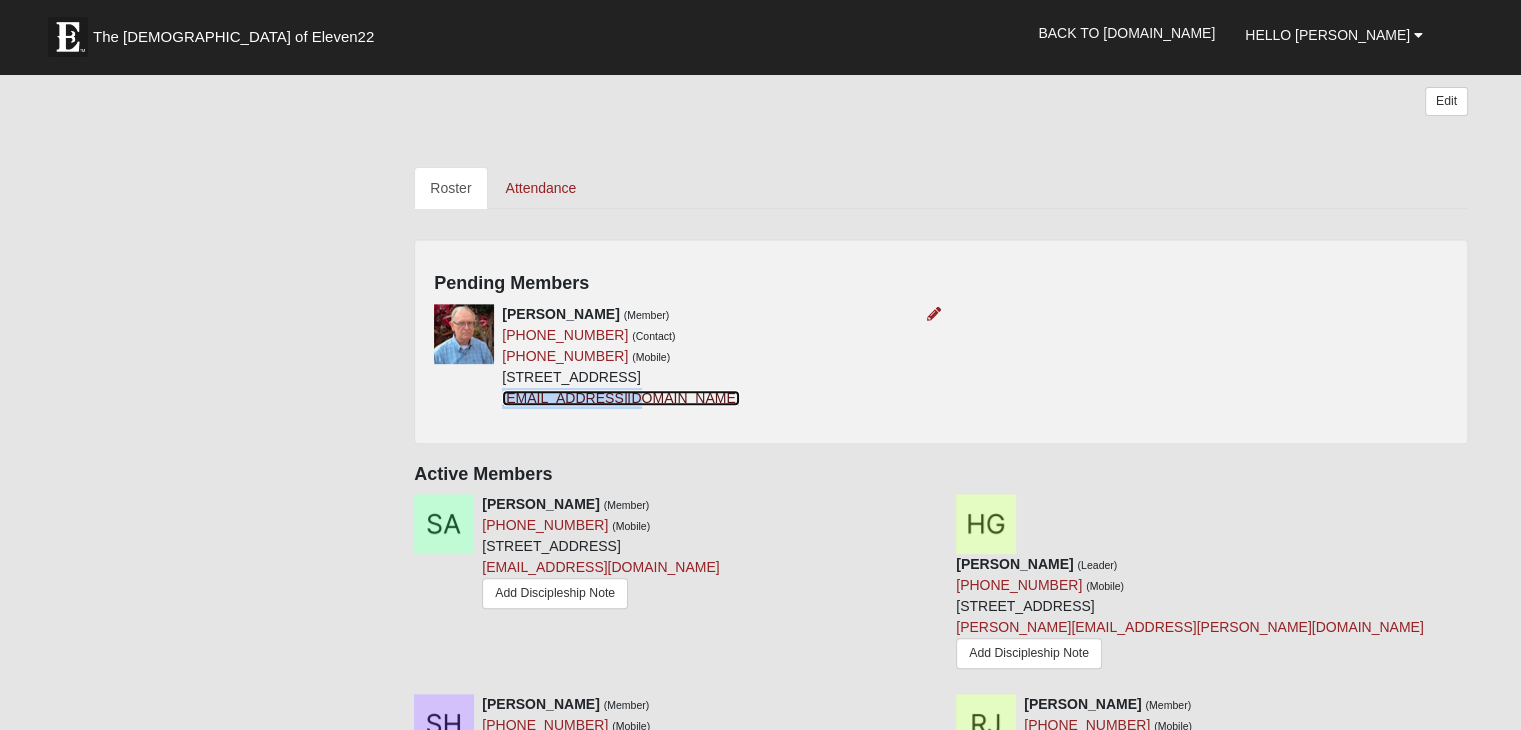 copy on "[EMAIL_ADDRESS][DOMAIN_NAME]" 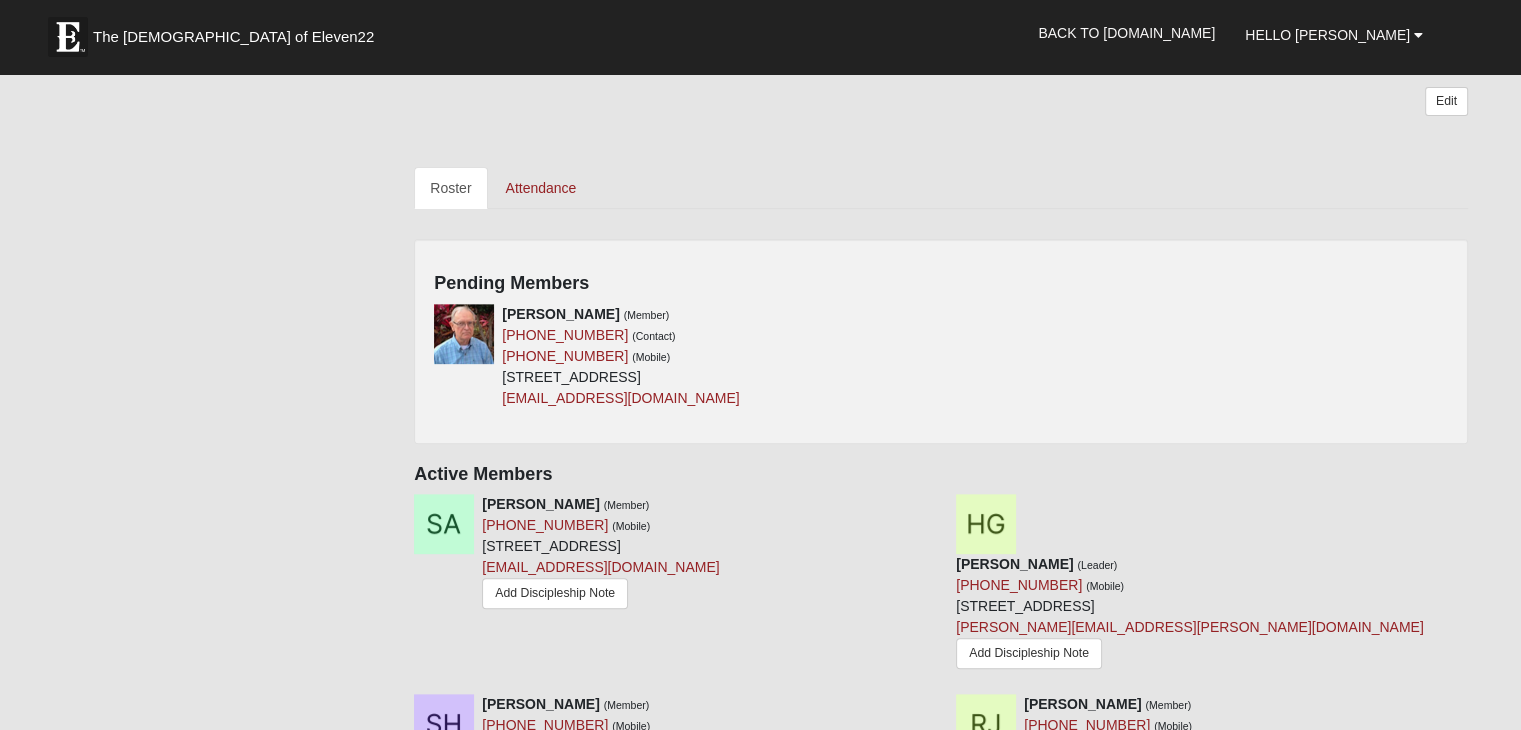 click on "Your communication preference:
Email SMS
Mixed Grooms 32082
We are a new mixed group who will meet in the Ponte Vedra Beach area. We will be reviewing our weekly sermons, sharing and praying for each other as we deepen our relationships with Jesus Christ.
Group Details:
Type:  Mixed Group
Time of Day:  PM
Day of Week:  Tuesday
Childcare:  No" at bounding box center (941, 1005) 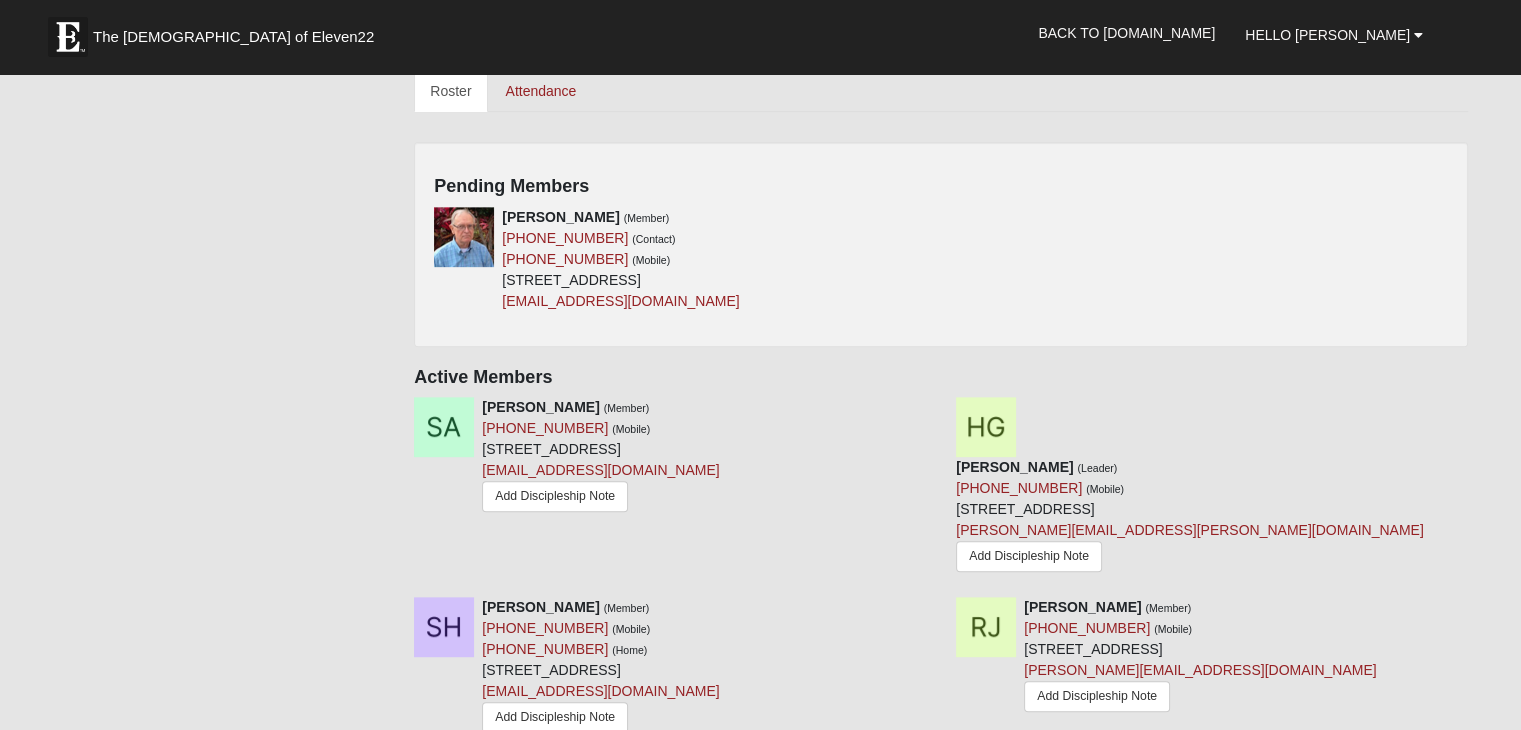 scroll, scrollTop: 700, scrollLeft: 0, axis: vertical 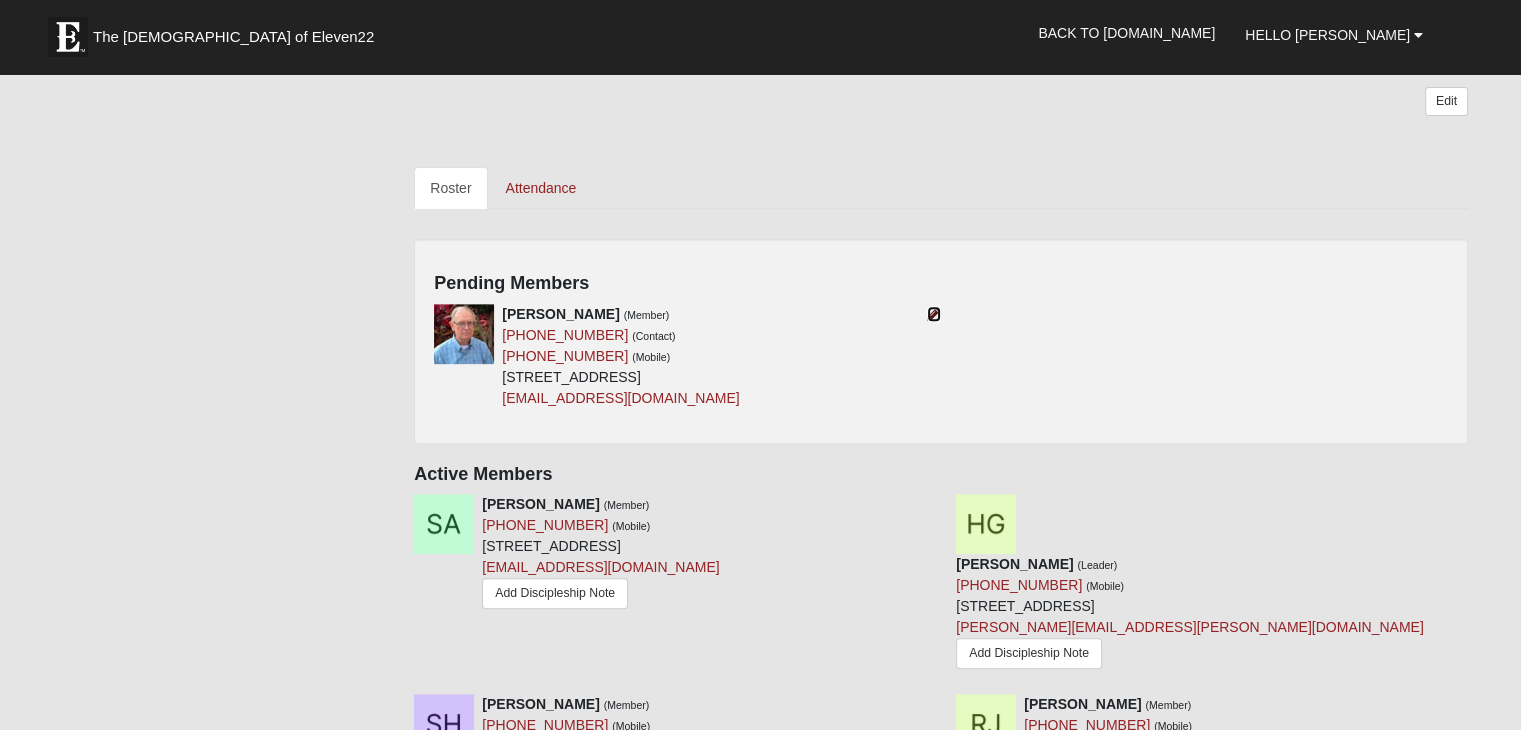 click at bounding box center [934, 314] 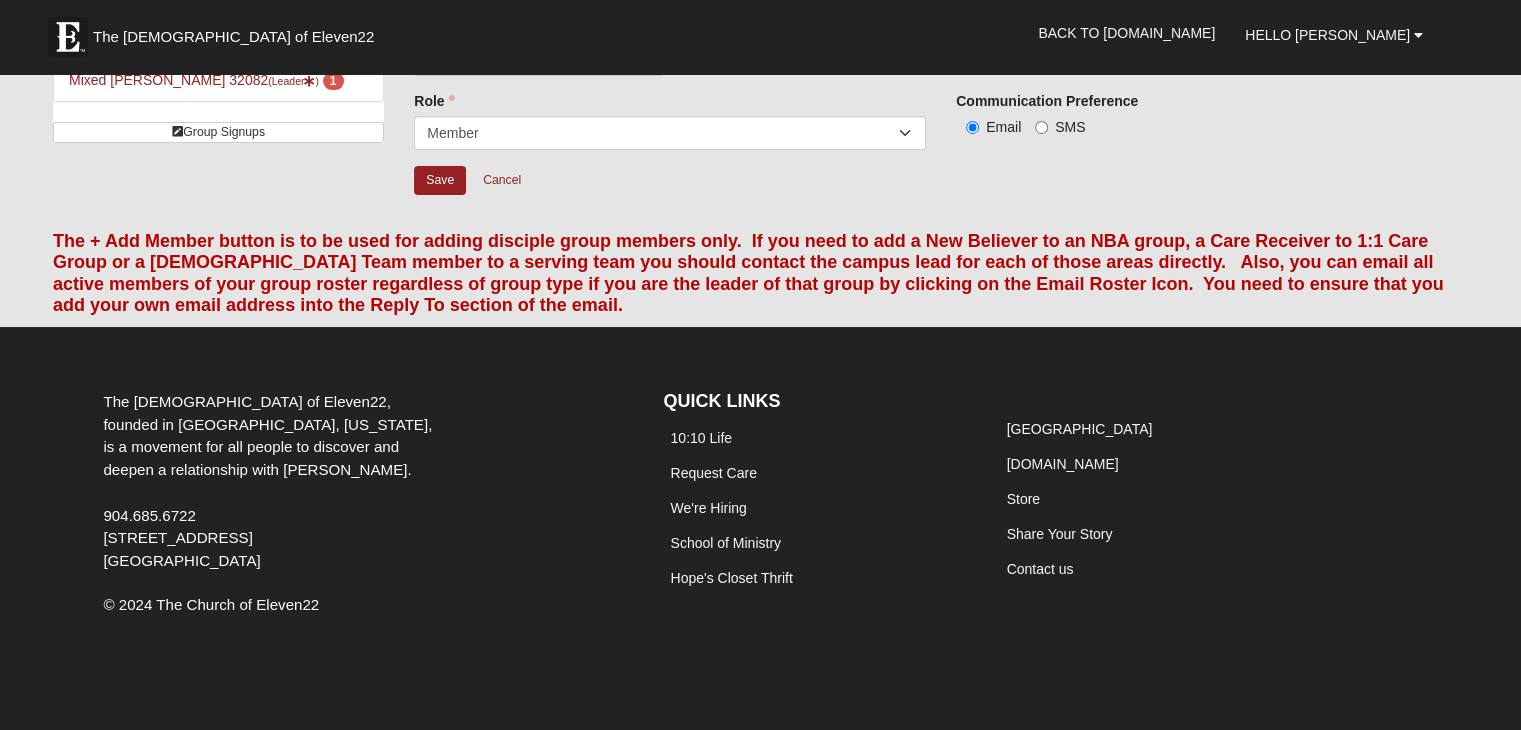 click on "The + Add Member button is to be used for adding disciple group members only.  If you need to add a New Believer to an NBA group, a Care Receiver to 1:1 Care Group or a Serve Team member to a serving team you should contact the campus lead for each of those areas directly.   Also, you can email all active members of your group roster regardless of group type if you are the leader of that group by clicking on the Email Roster Icon.  You need to ensure that you add your own email address into the Reply To section of the email." at bounding box center [760, 274] 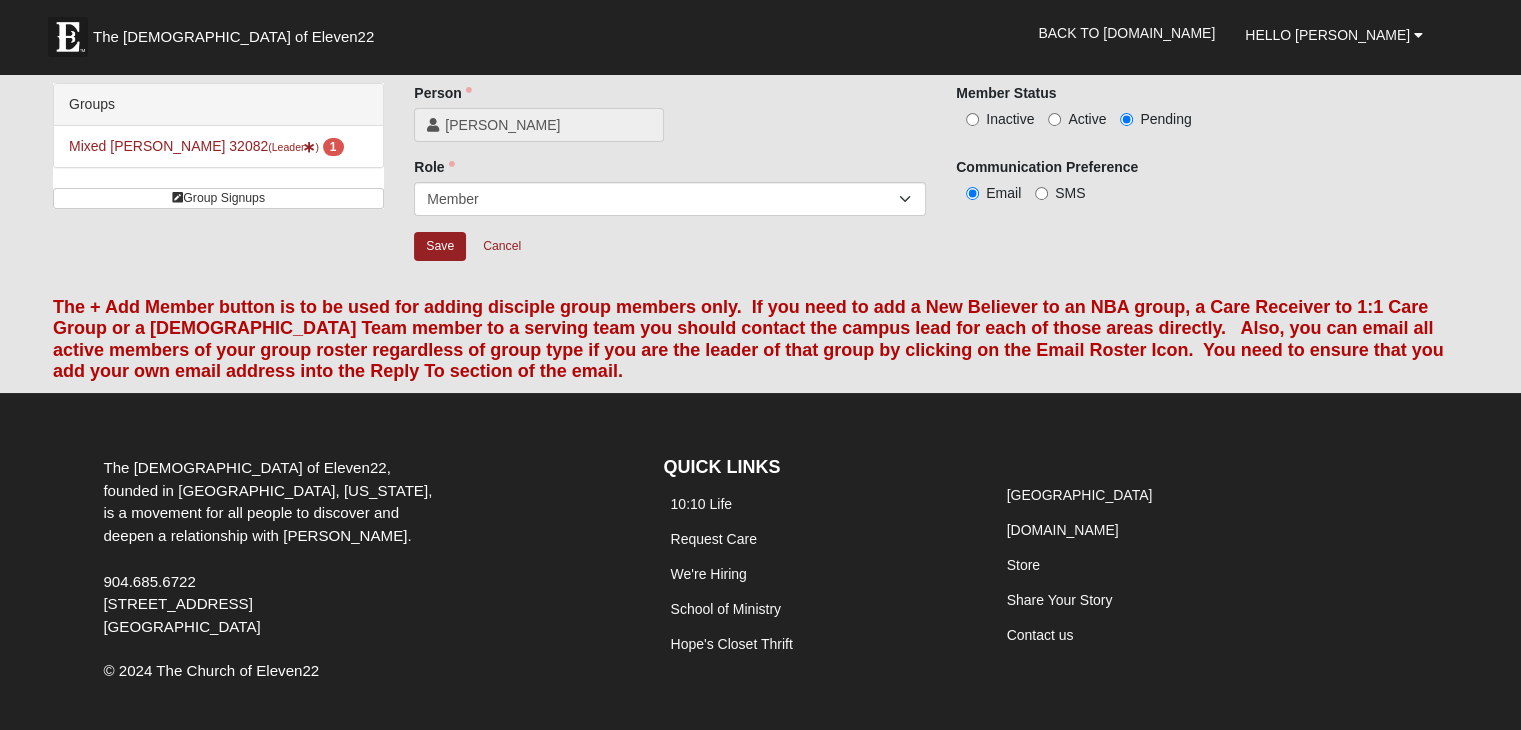 scroll, scrollTop: 0, scrollLeft: 0, axis: both 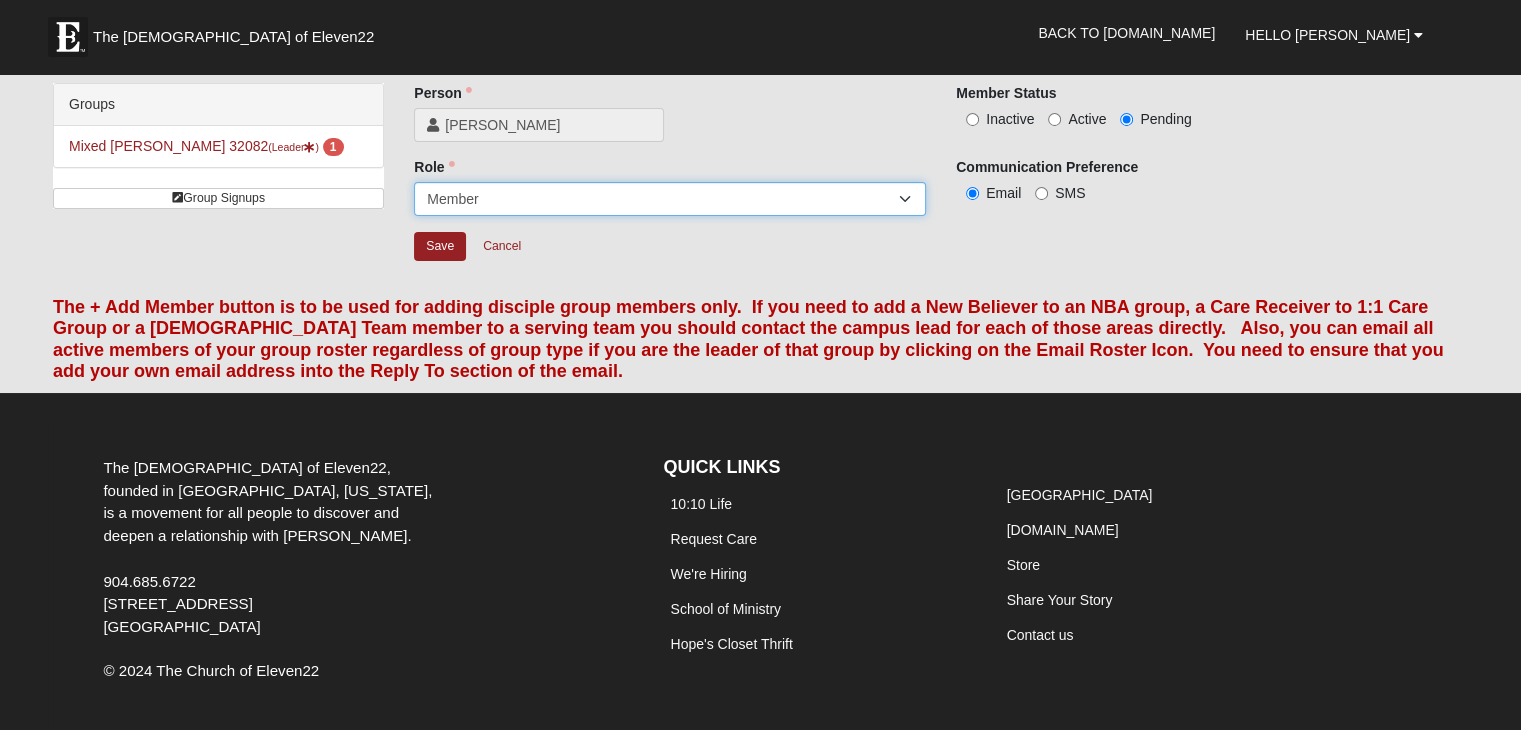 click on "Leader
Coleader
Coach
Member
Campus Lead
Future Leader" at bounding box center [670, 199] 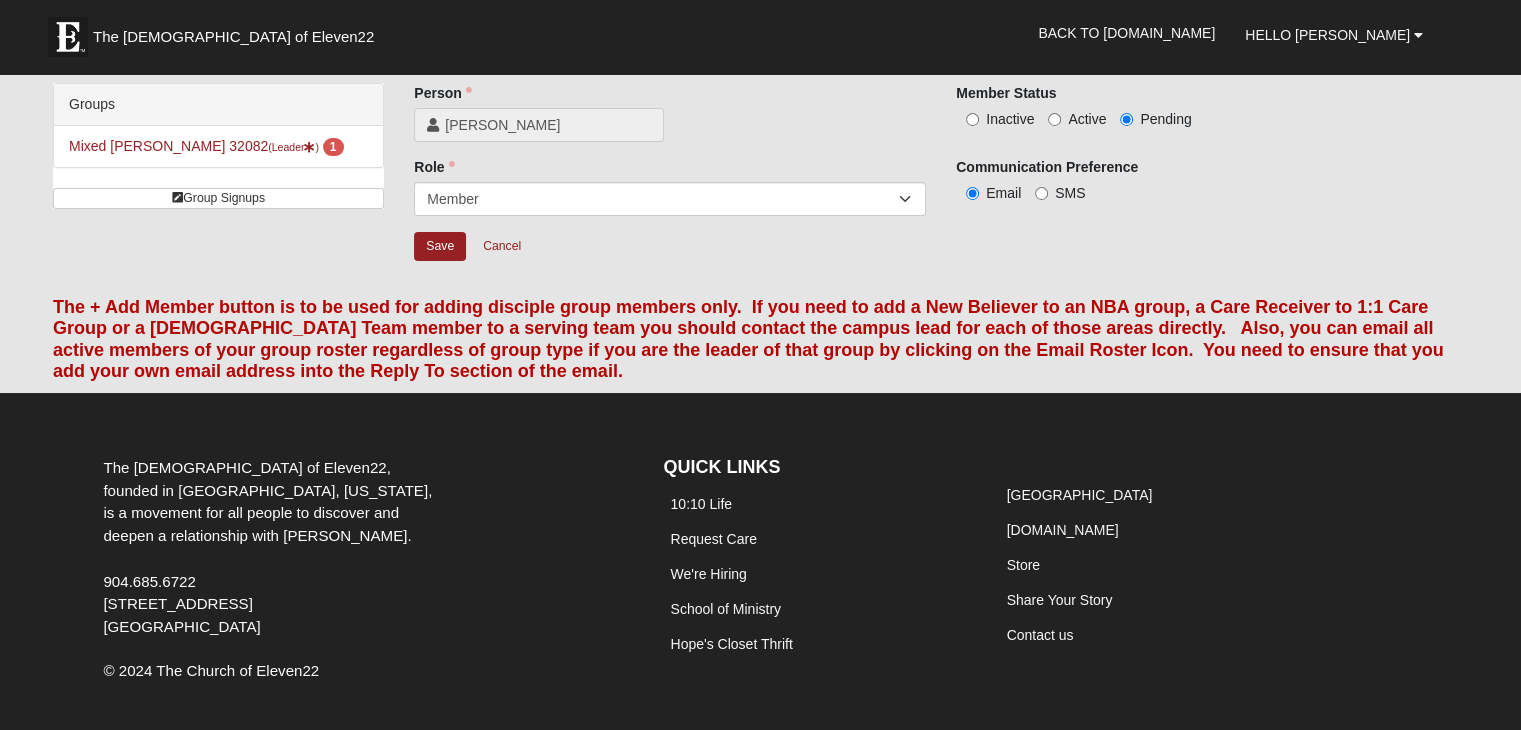 click on "Person
Fred Pauli
Person is required." at bounding box center [670, 120] 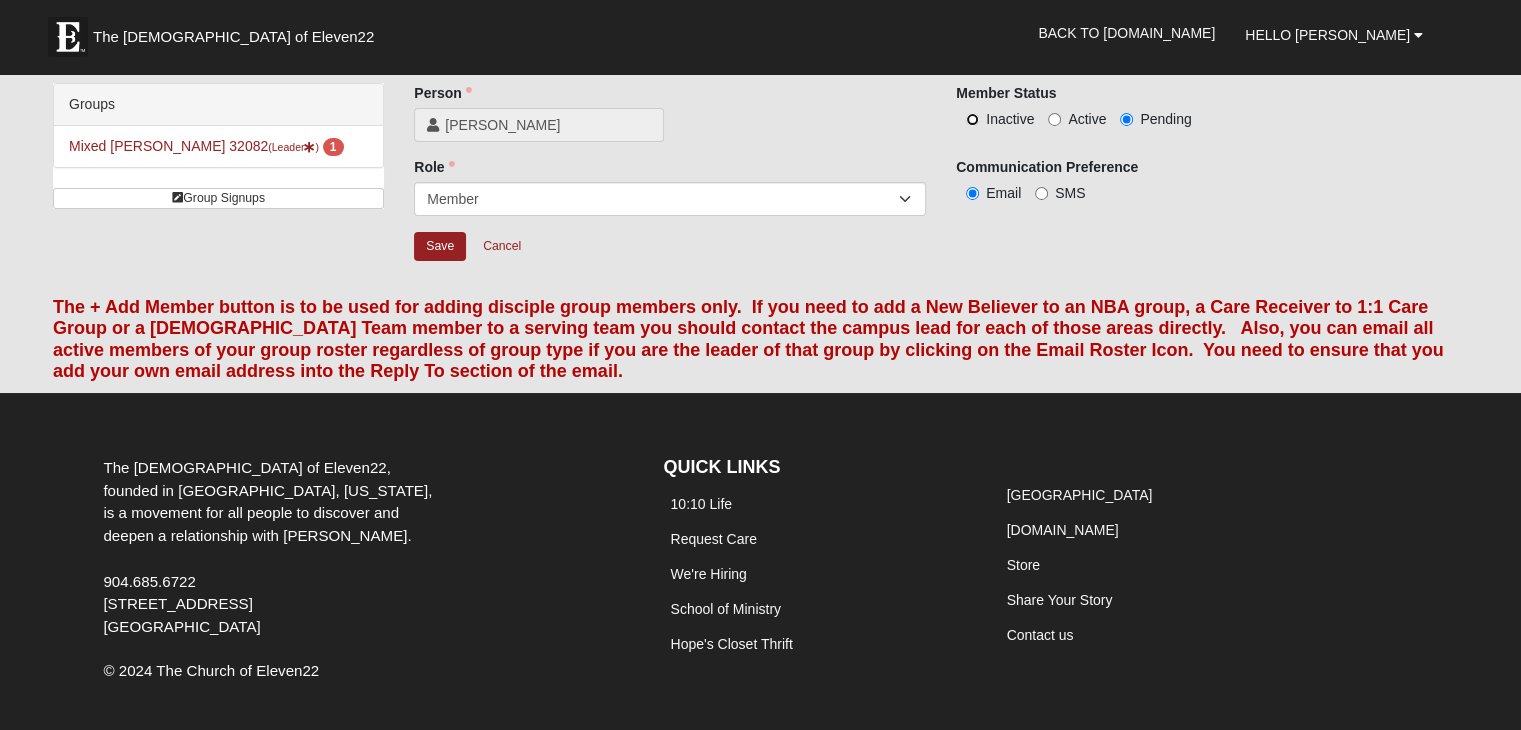 click on "Inactive" at bounding box center (972, 119) 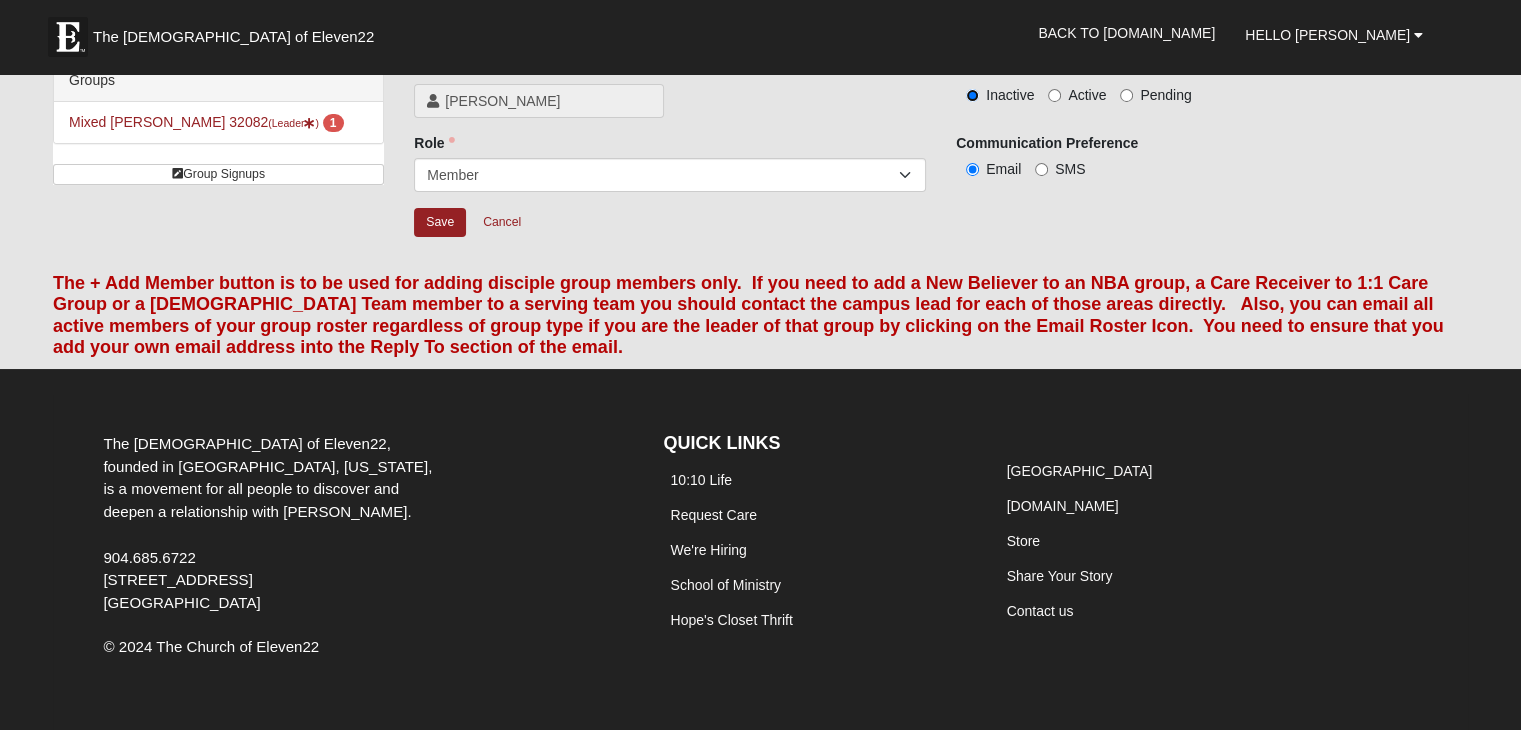 scroll, scrollTop: 0, scrollLeft: 0, axis: both 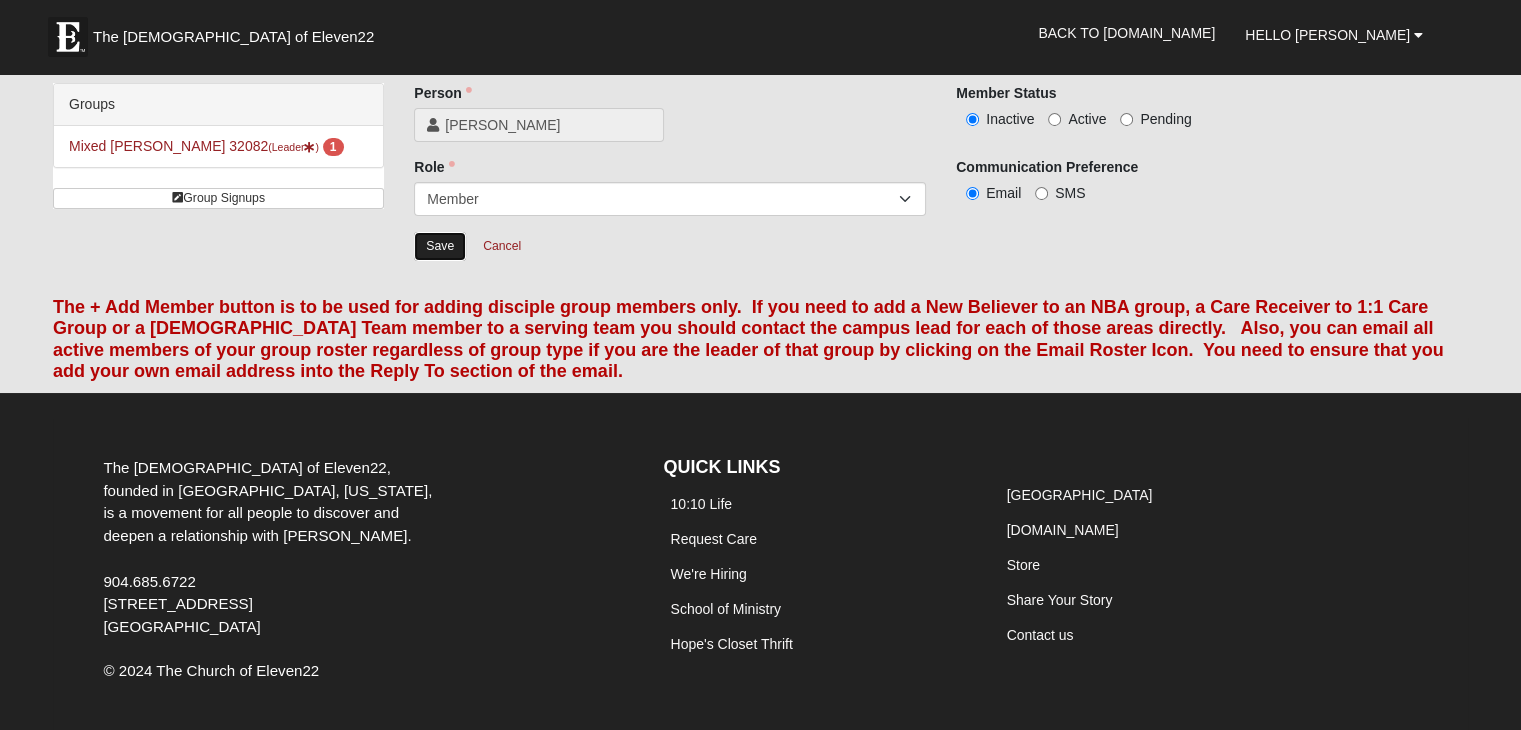 click on "Save" at bounding box center (440, 246) 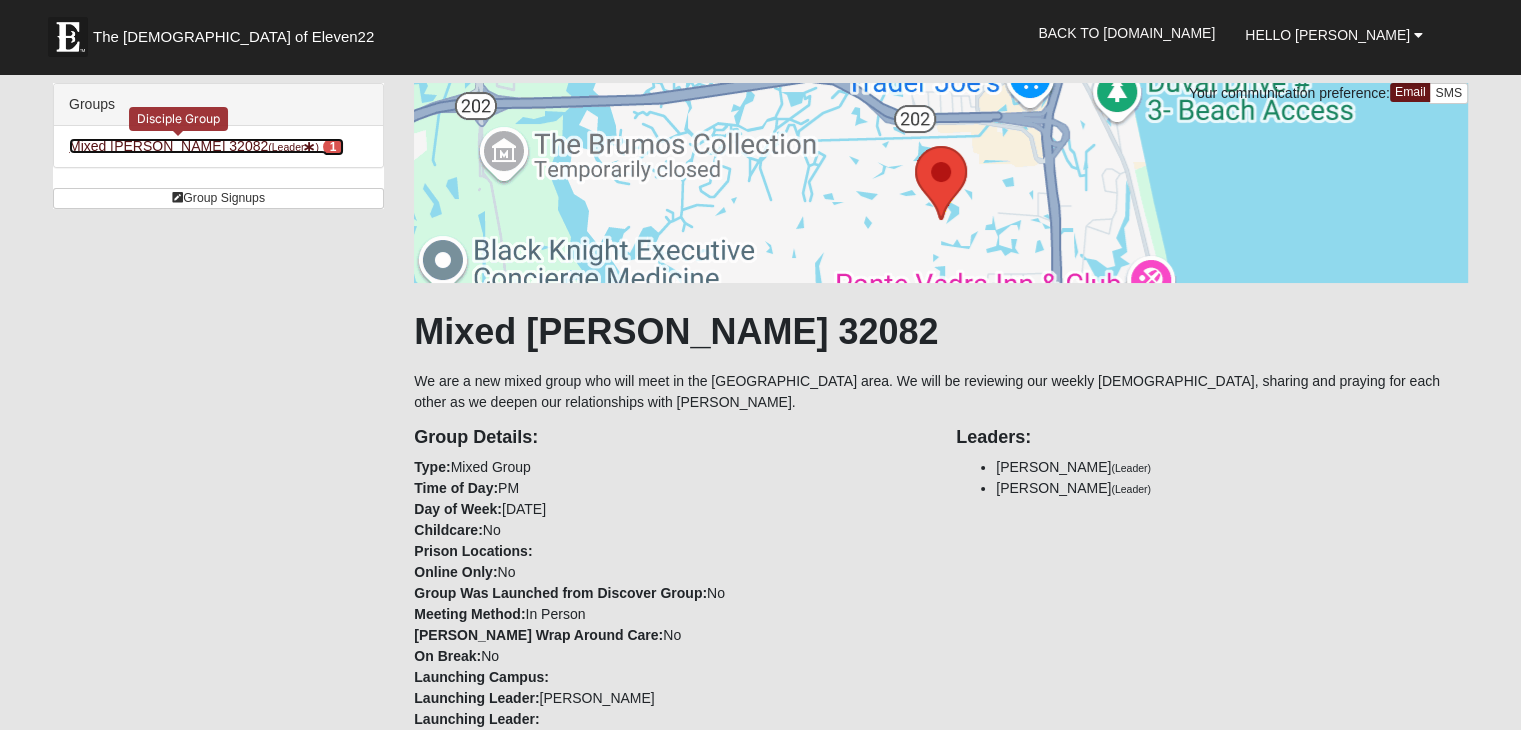 click on "Mixed Grooms 32082  (Leader
)
1" at bounding box center [206, 146] 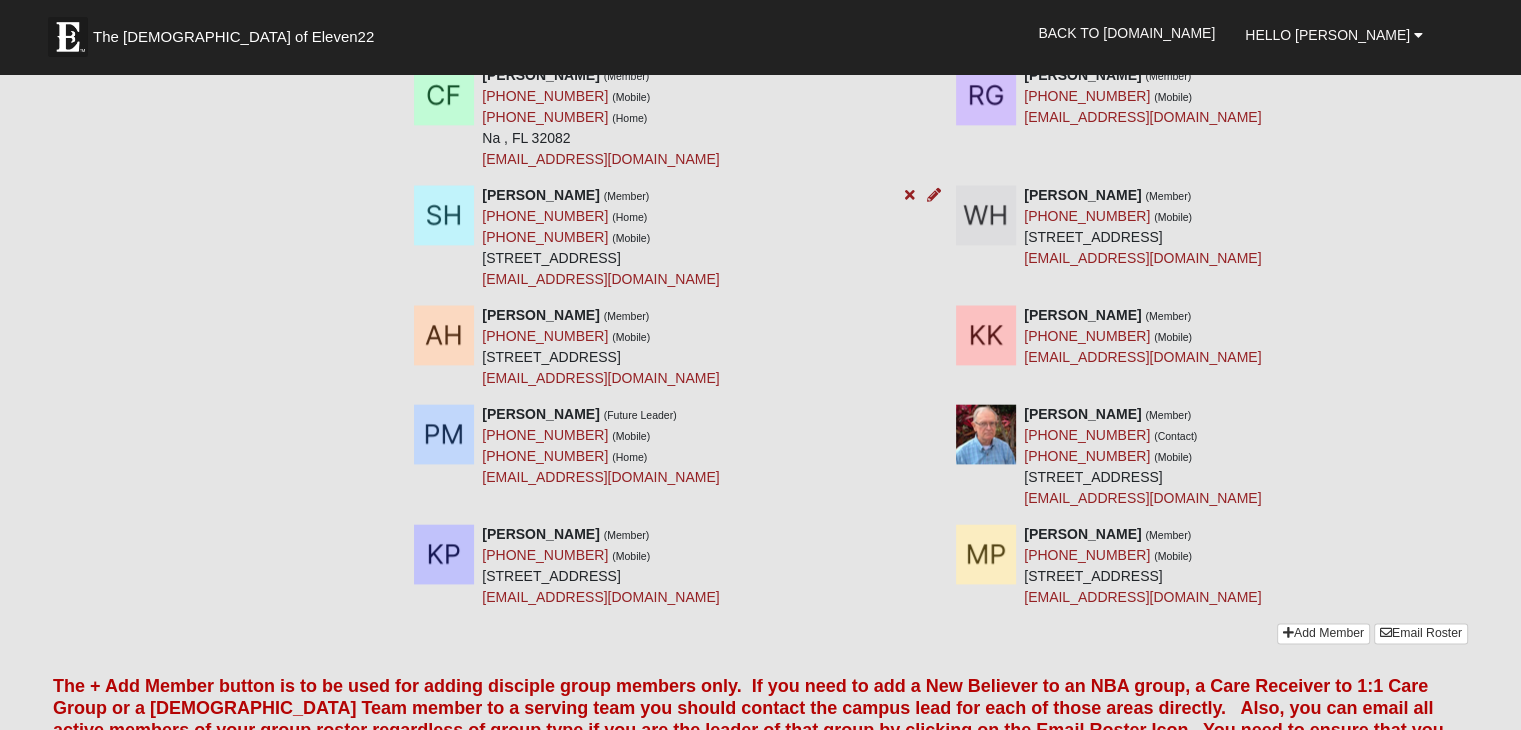 scroll, scrollTop: 2500, scrollLeft: 0, axis: vertical 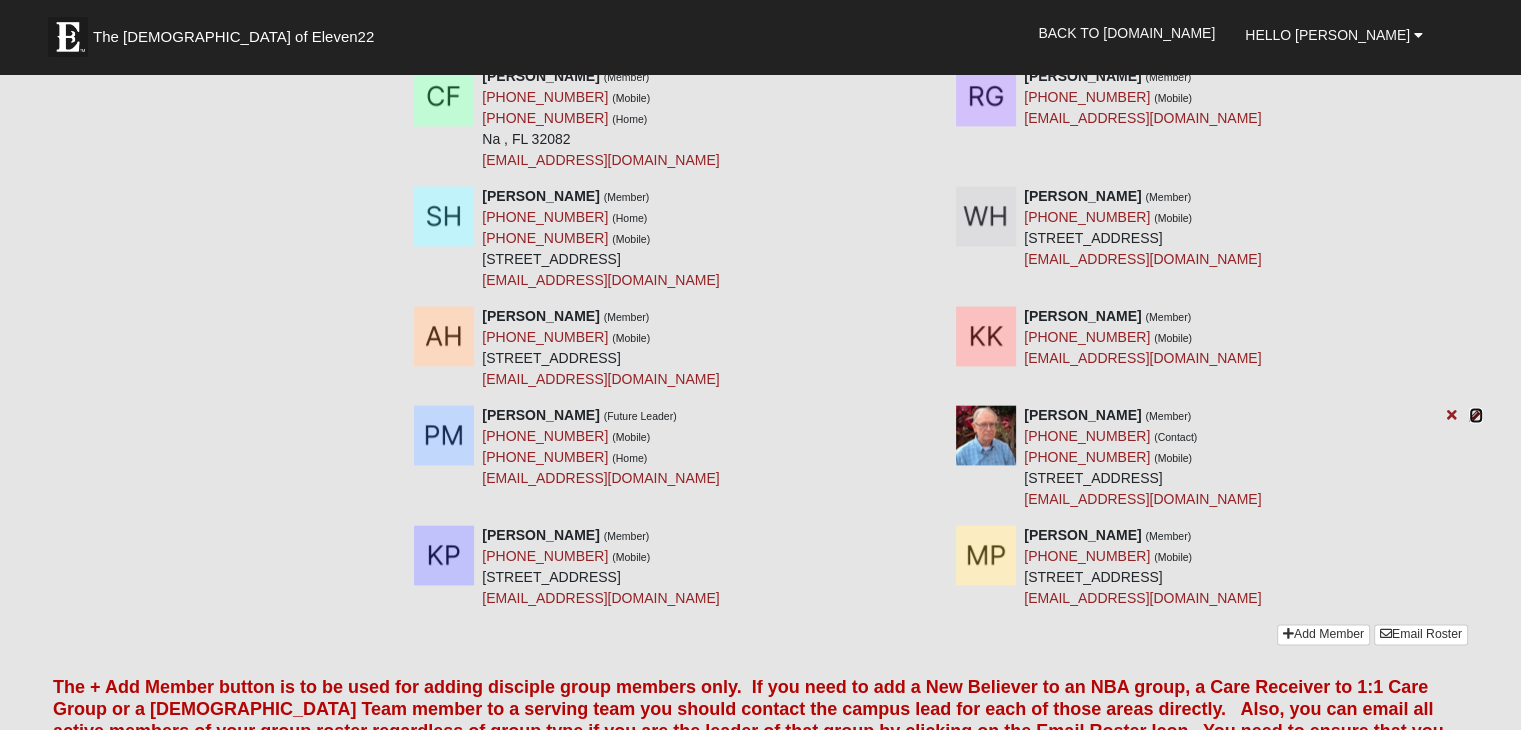 click at bounding box center (1476, 415) 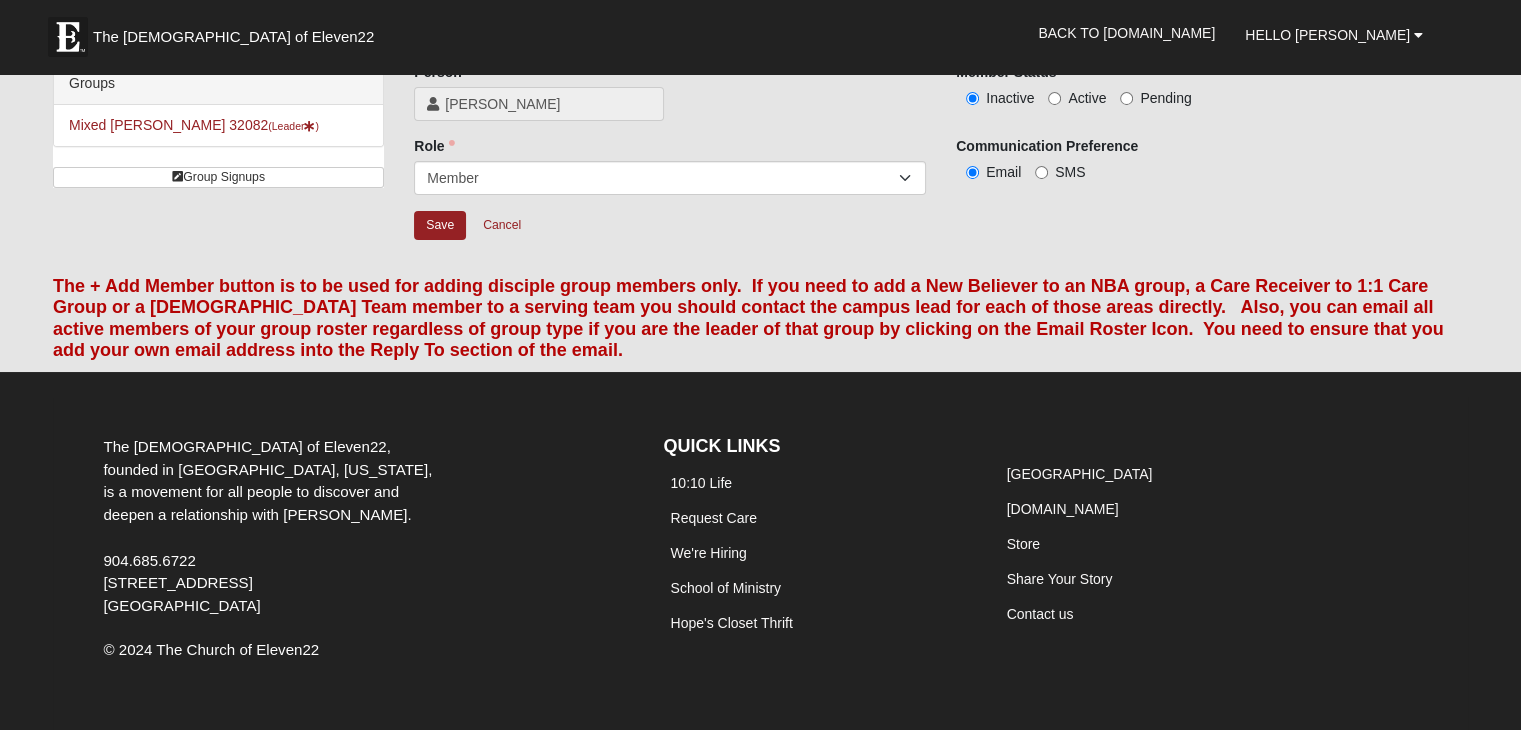 scroll, scrollTop: 0, scrollLeft: 0, axis: both 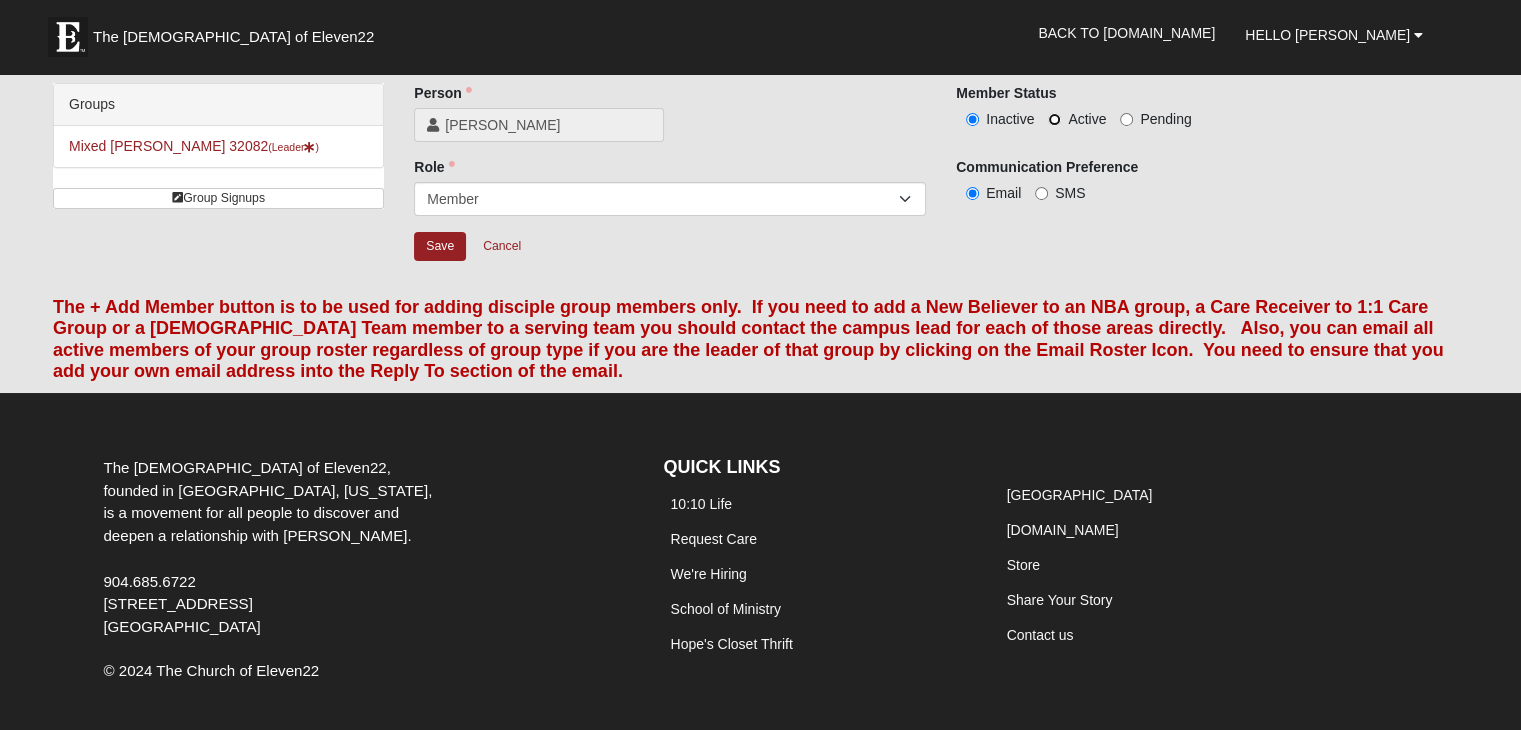click on "Active" at bounding box center [1054, 119] 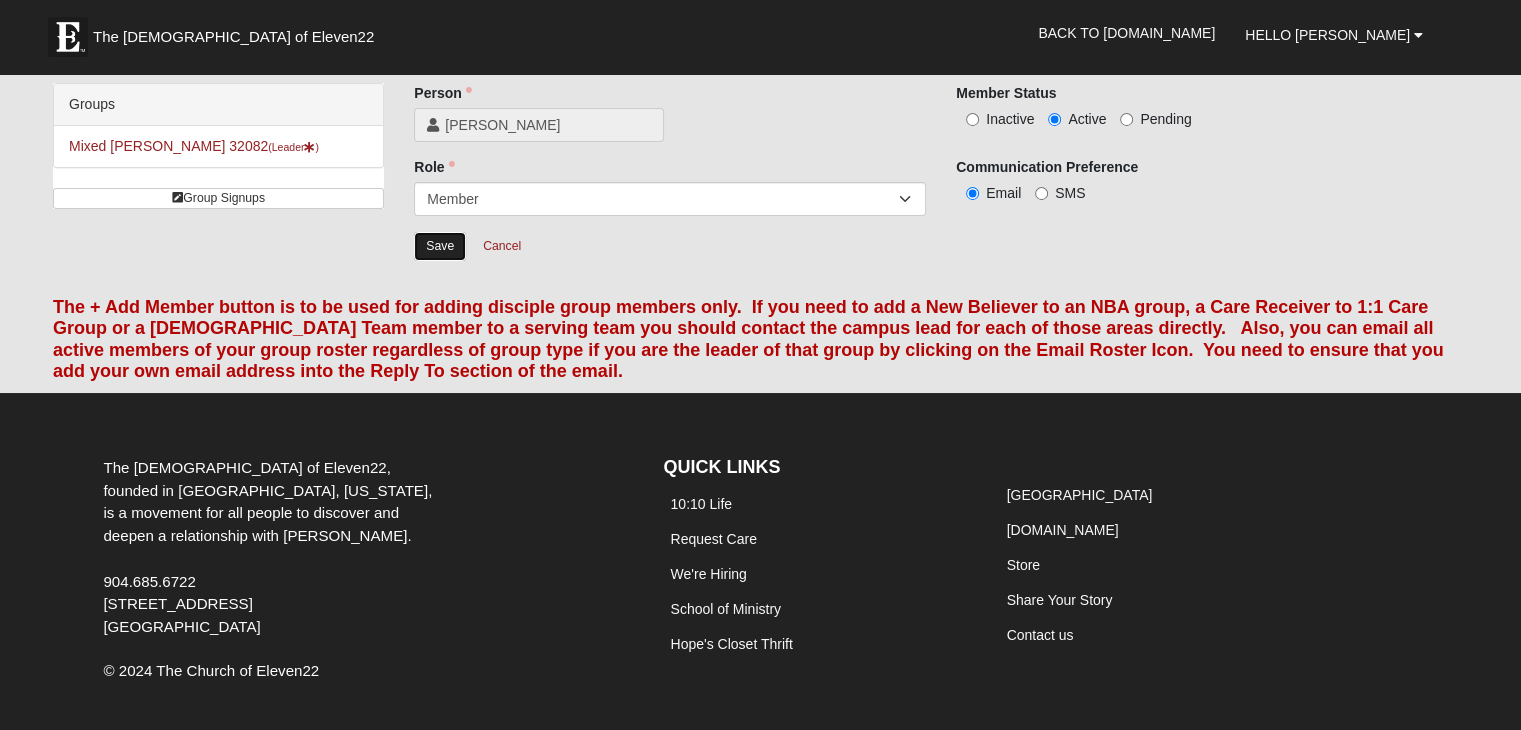 click on "Save" at bounding box center (440, 246) 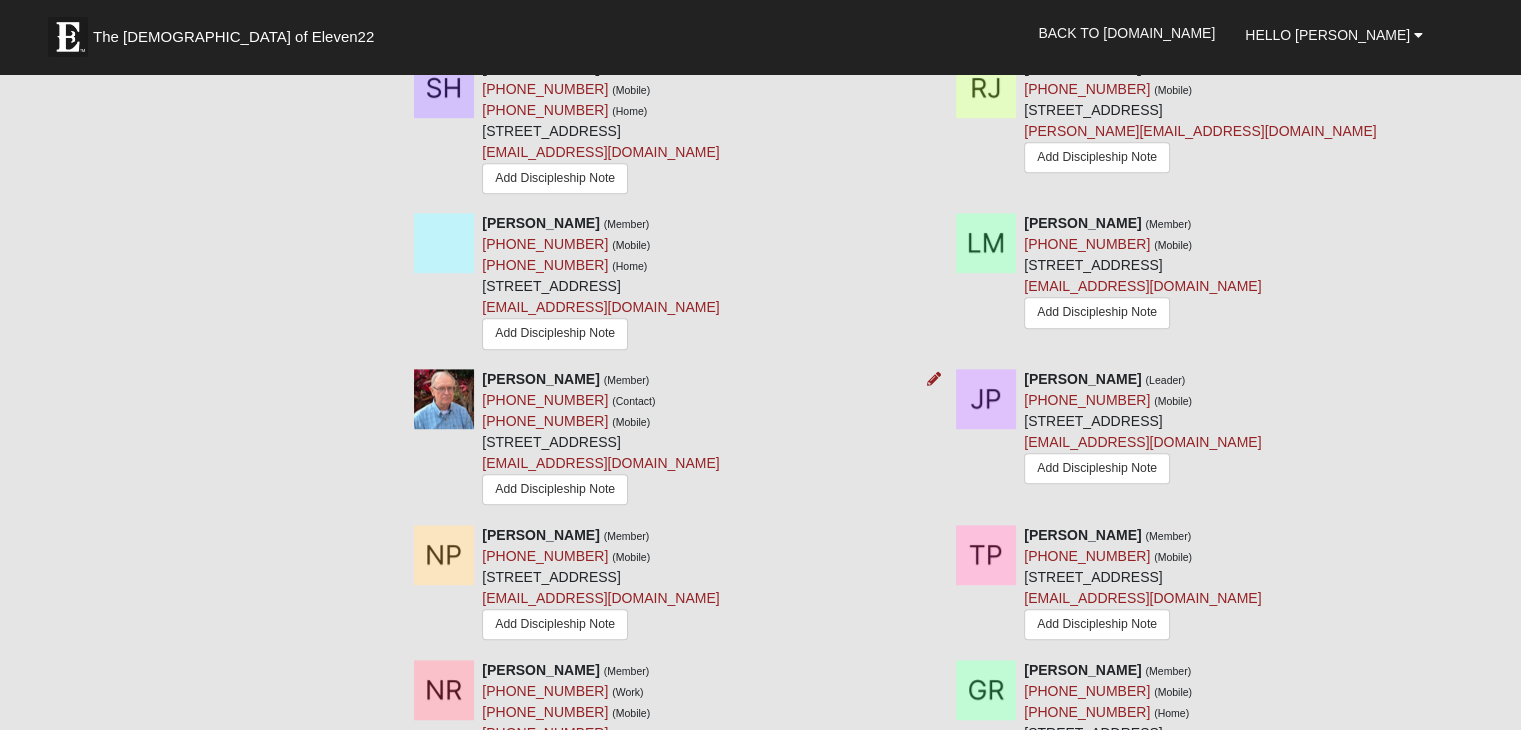 scroll, scrollTop: 1100, scrollLeft: 0, axis: vertical 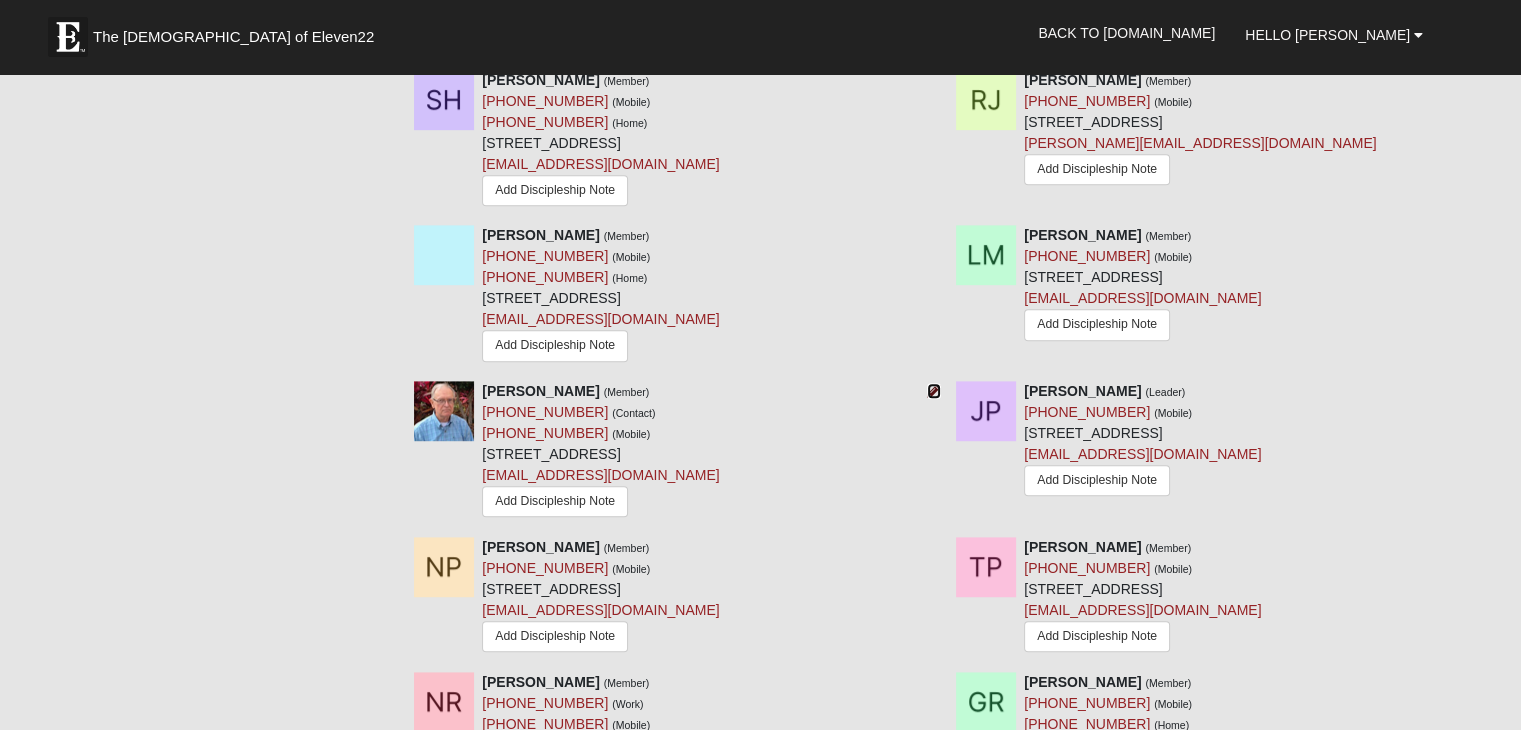 click at bounding box center [934, 391] 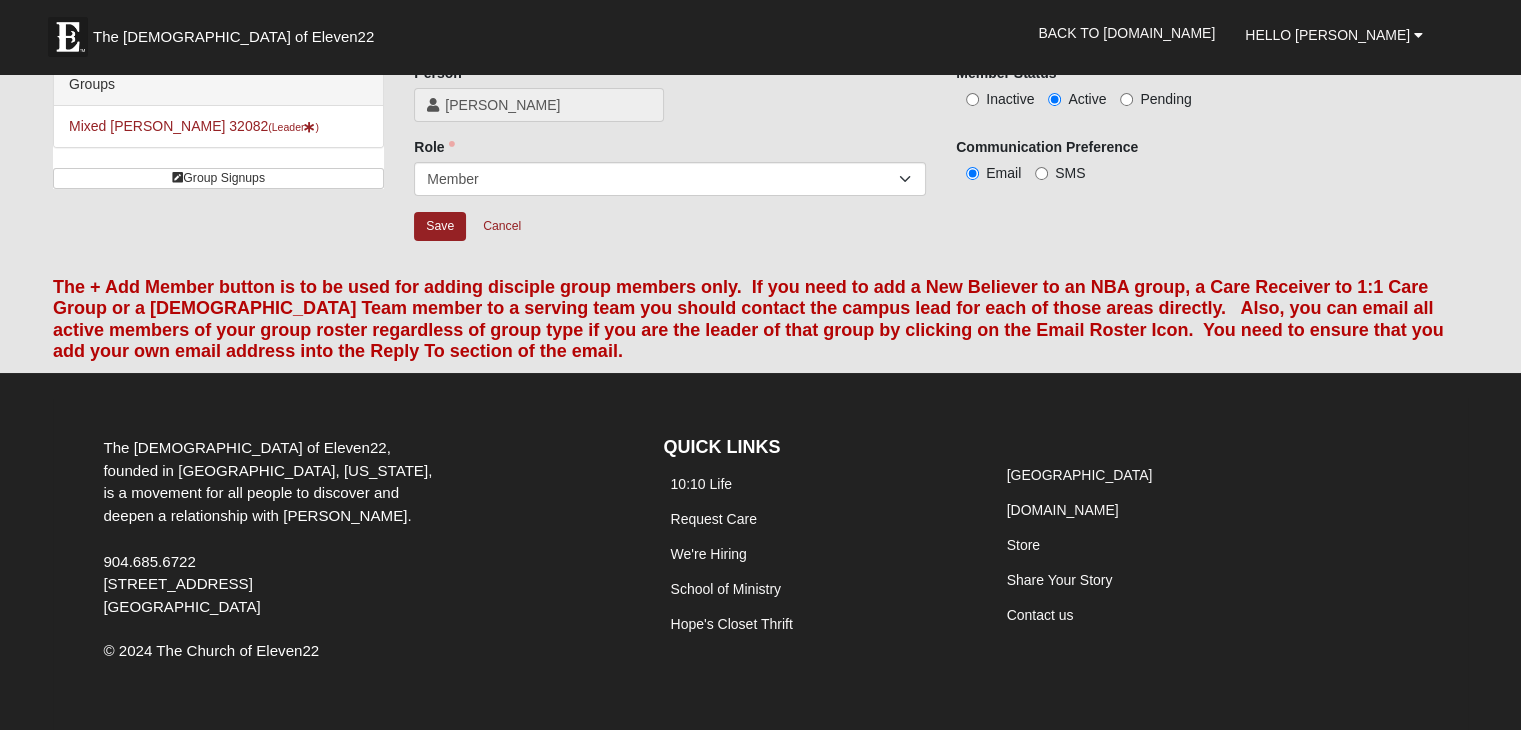 scroll, scrollTop: 0, scrollLeft: 0, axis: both 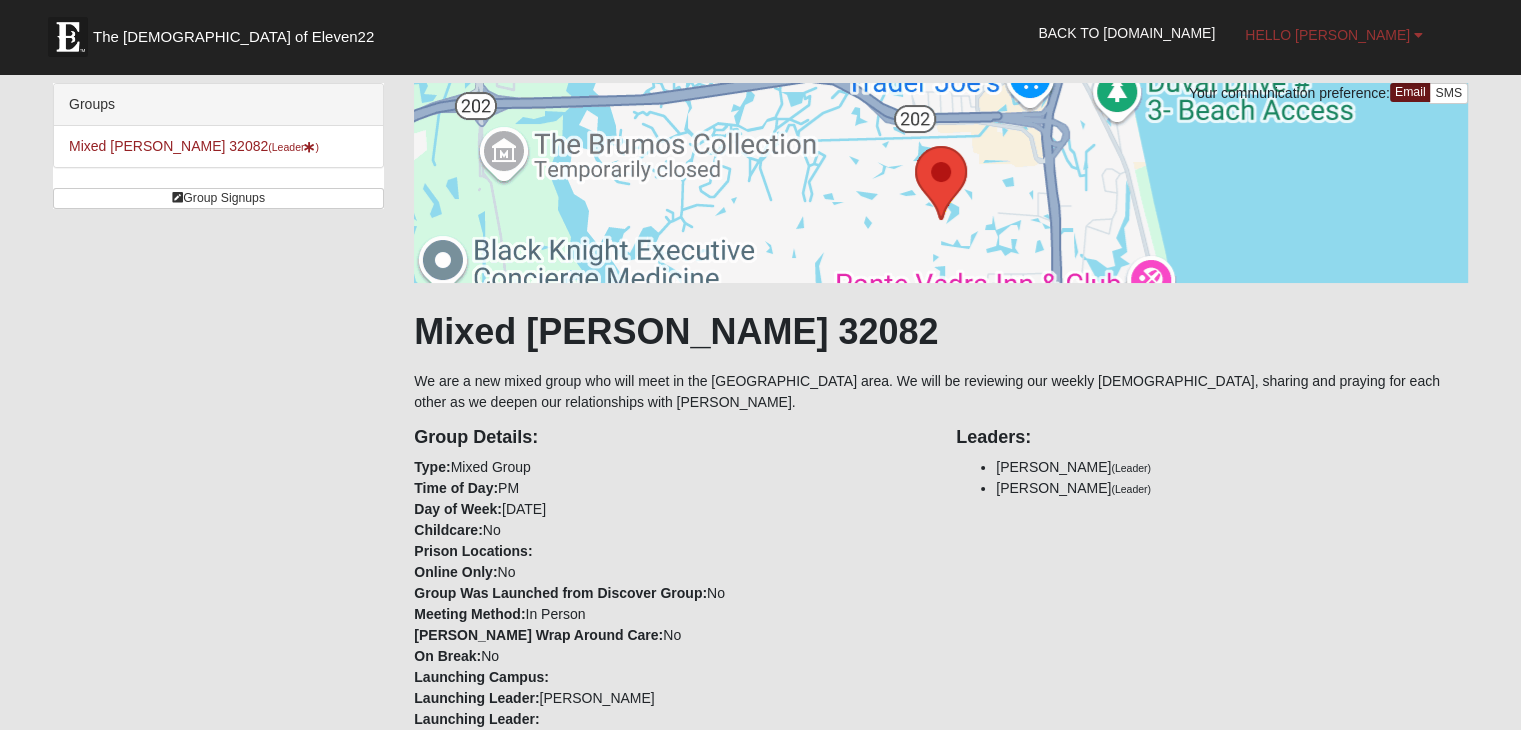 click on "Hello [PERSON_NAME]" at bounding box center [1327, 35] 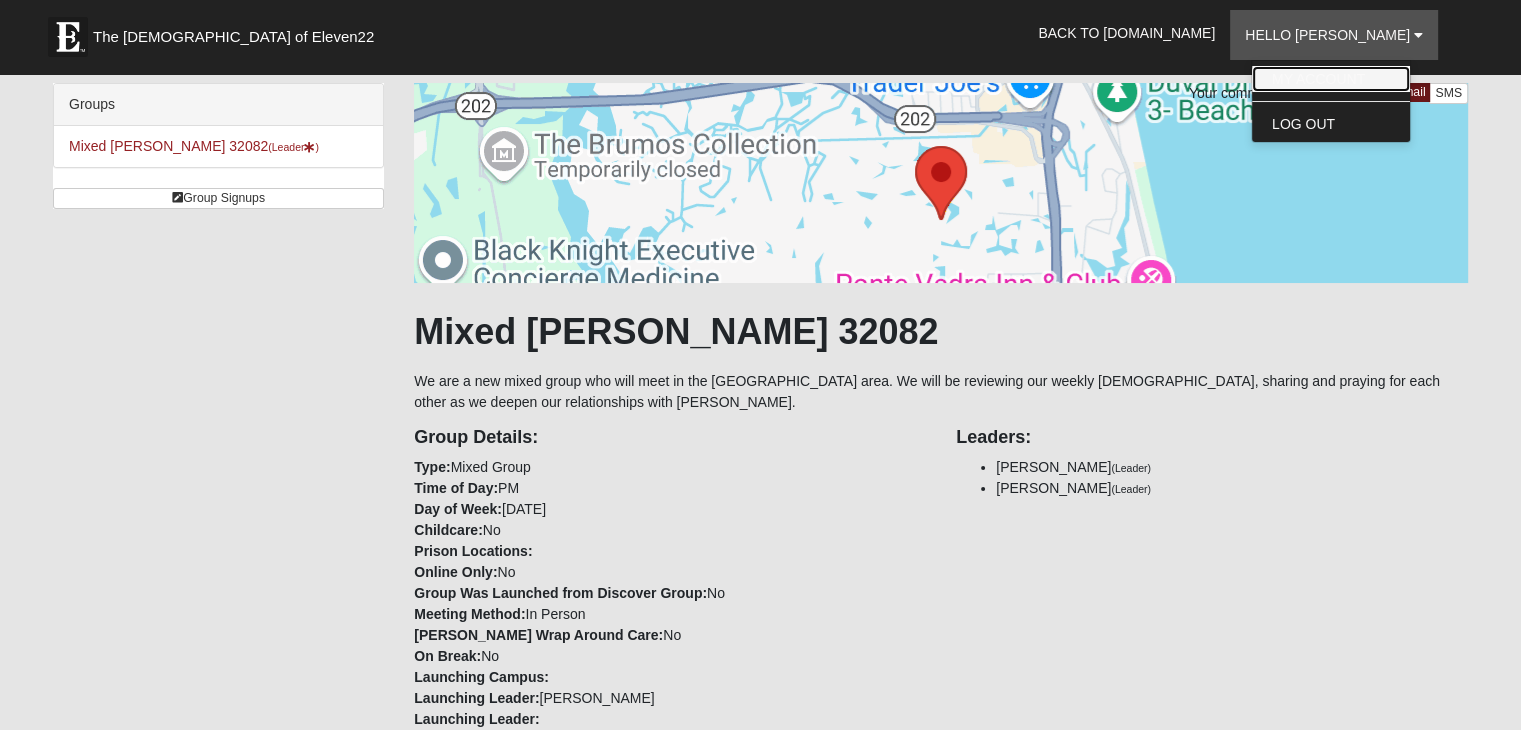 click on "My Account" at bounding box center (1331, 79) 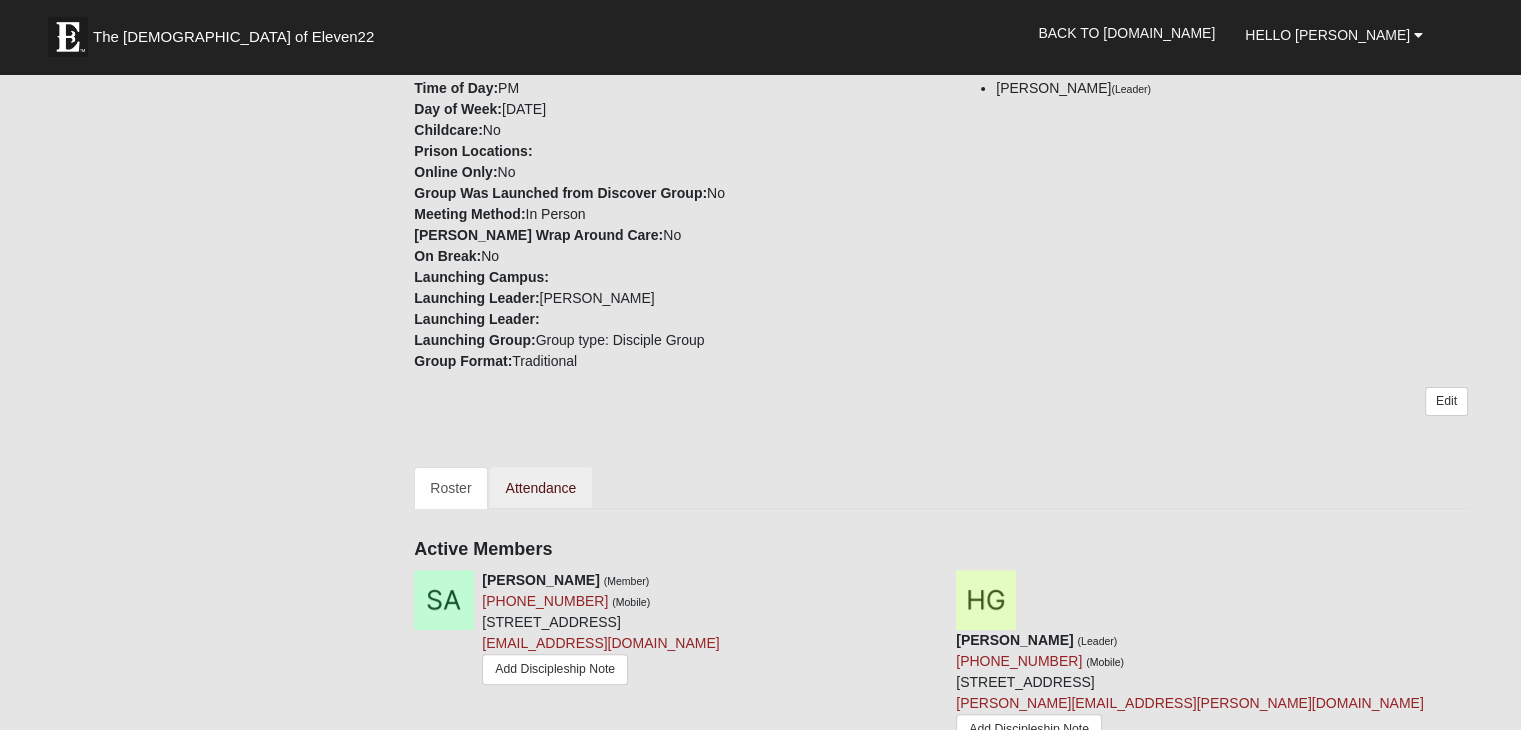 scroll, scrollTop: 534, scrollLeft: 0, axis: vertical 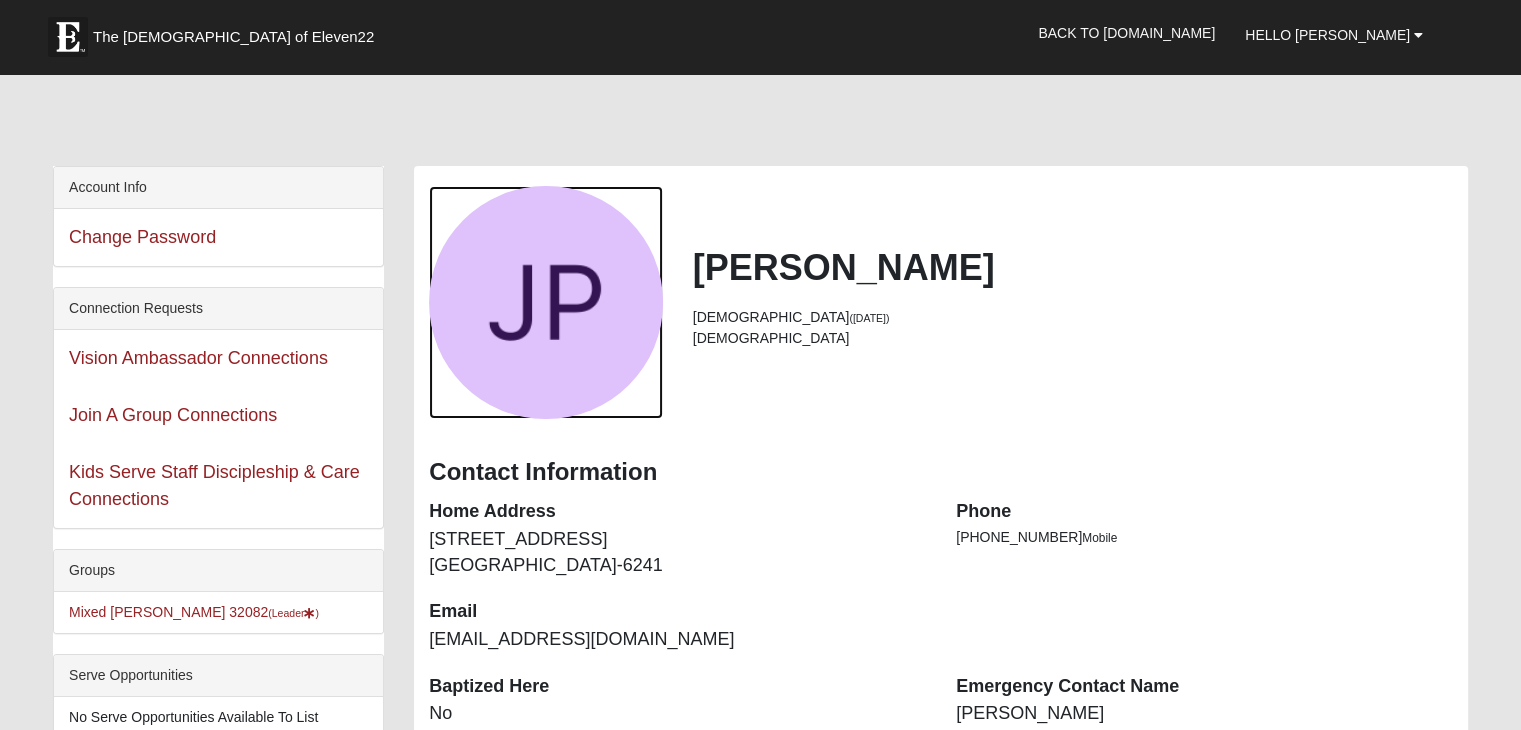 click at bounding box center (545, 302) 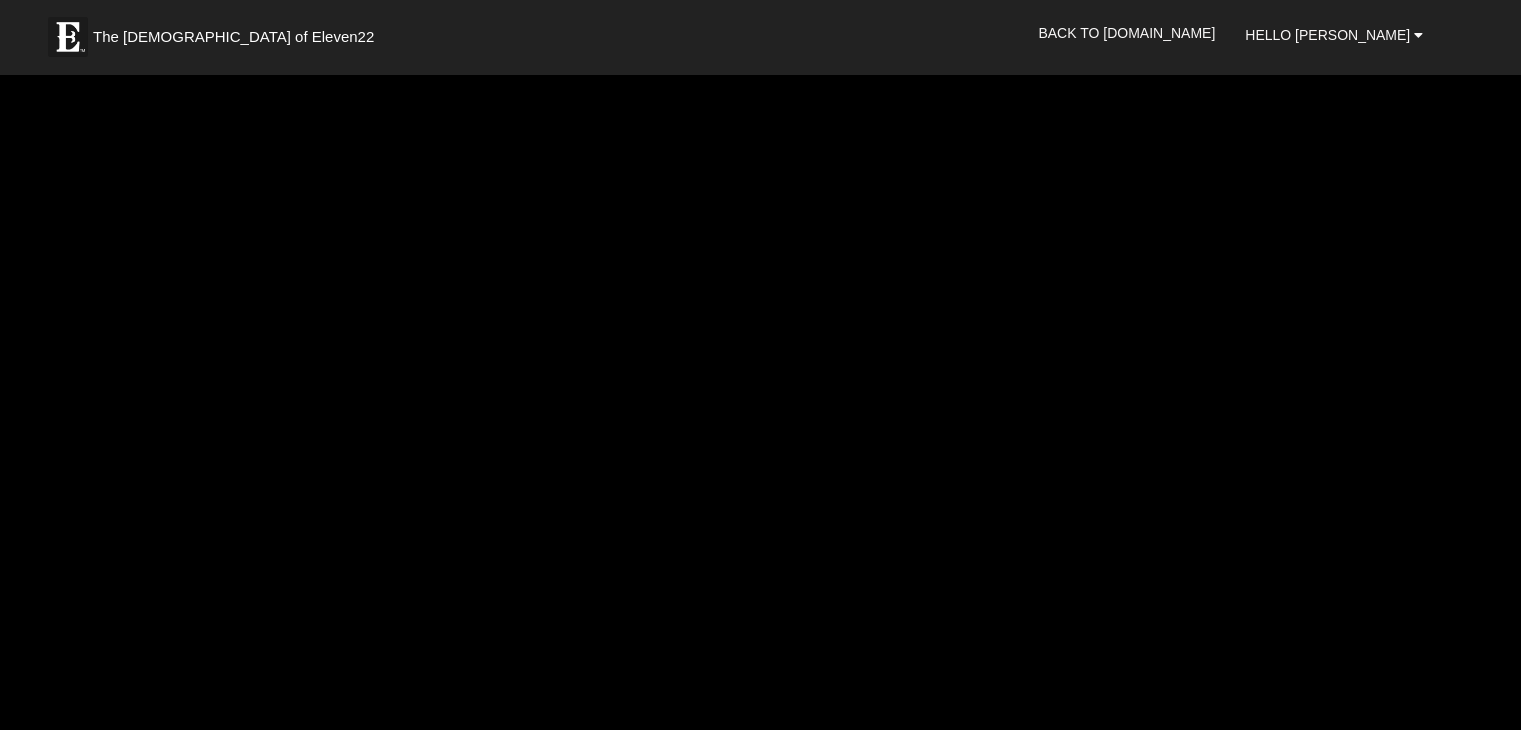 scroll, scrollTop: 100, scrollLeft: 0, axis: vertical 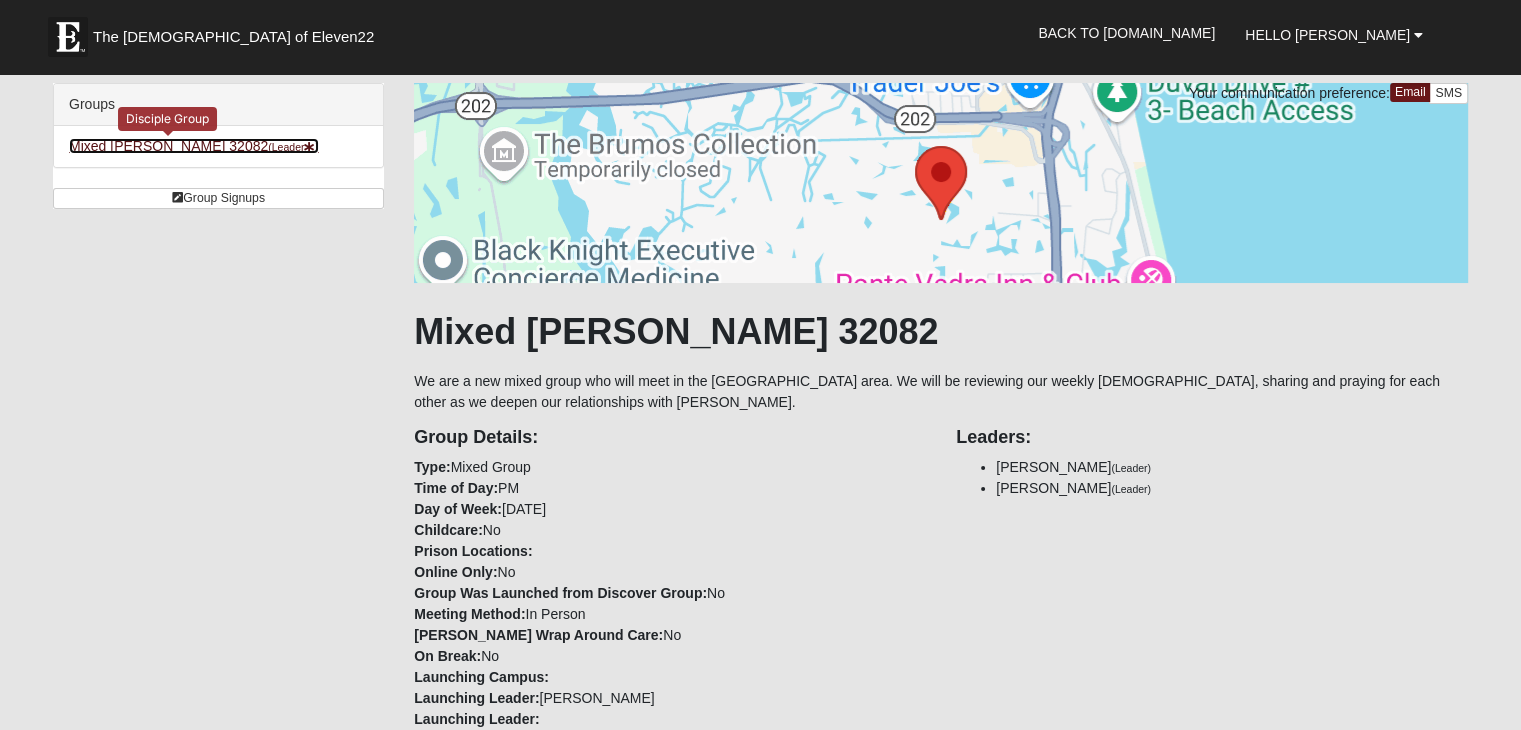 click on "Mixed [PERSON_NAME] 32082  (Leader
)" at bounding box center (194, 146) 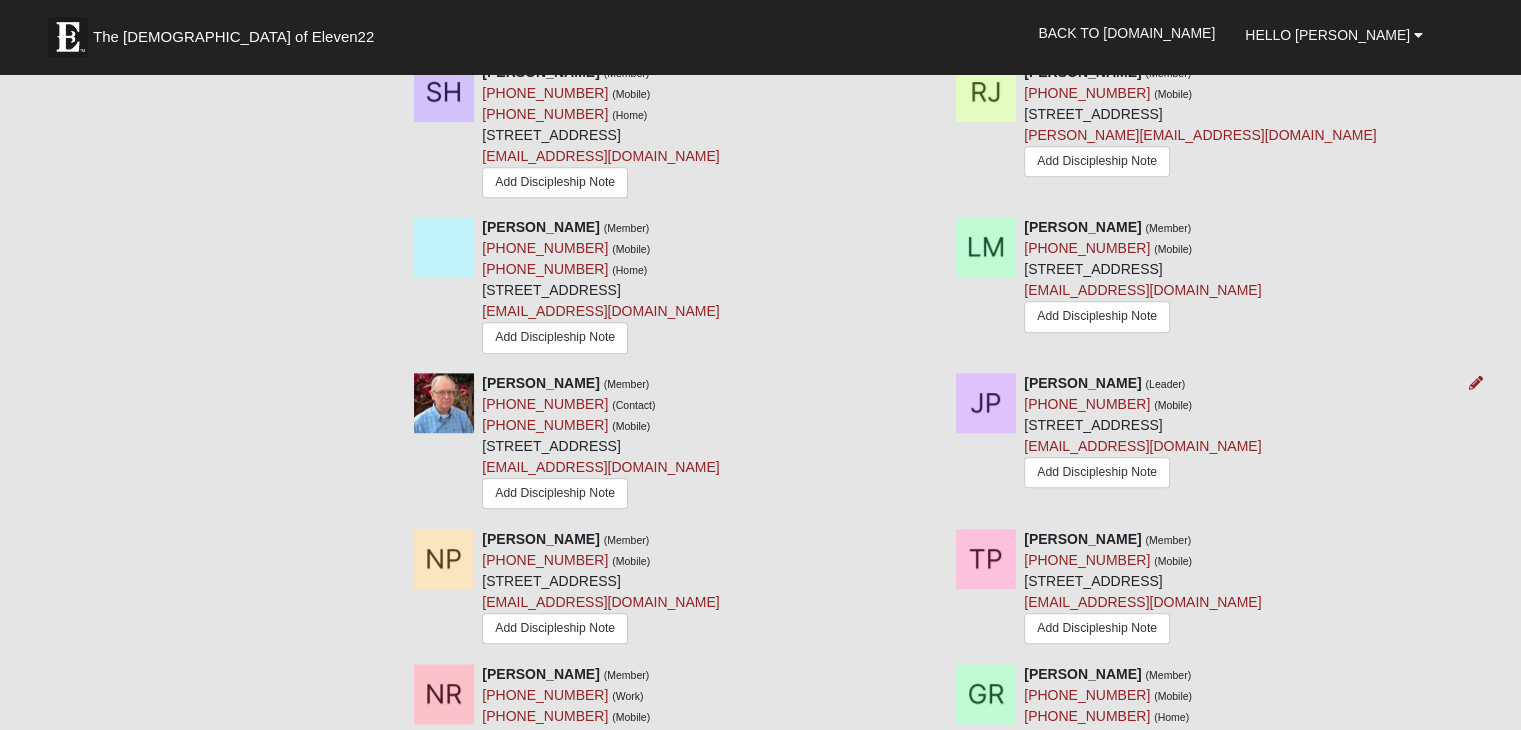scroll, scrollTop: 1100, scrollLeft: 0, axis: vertical 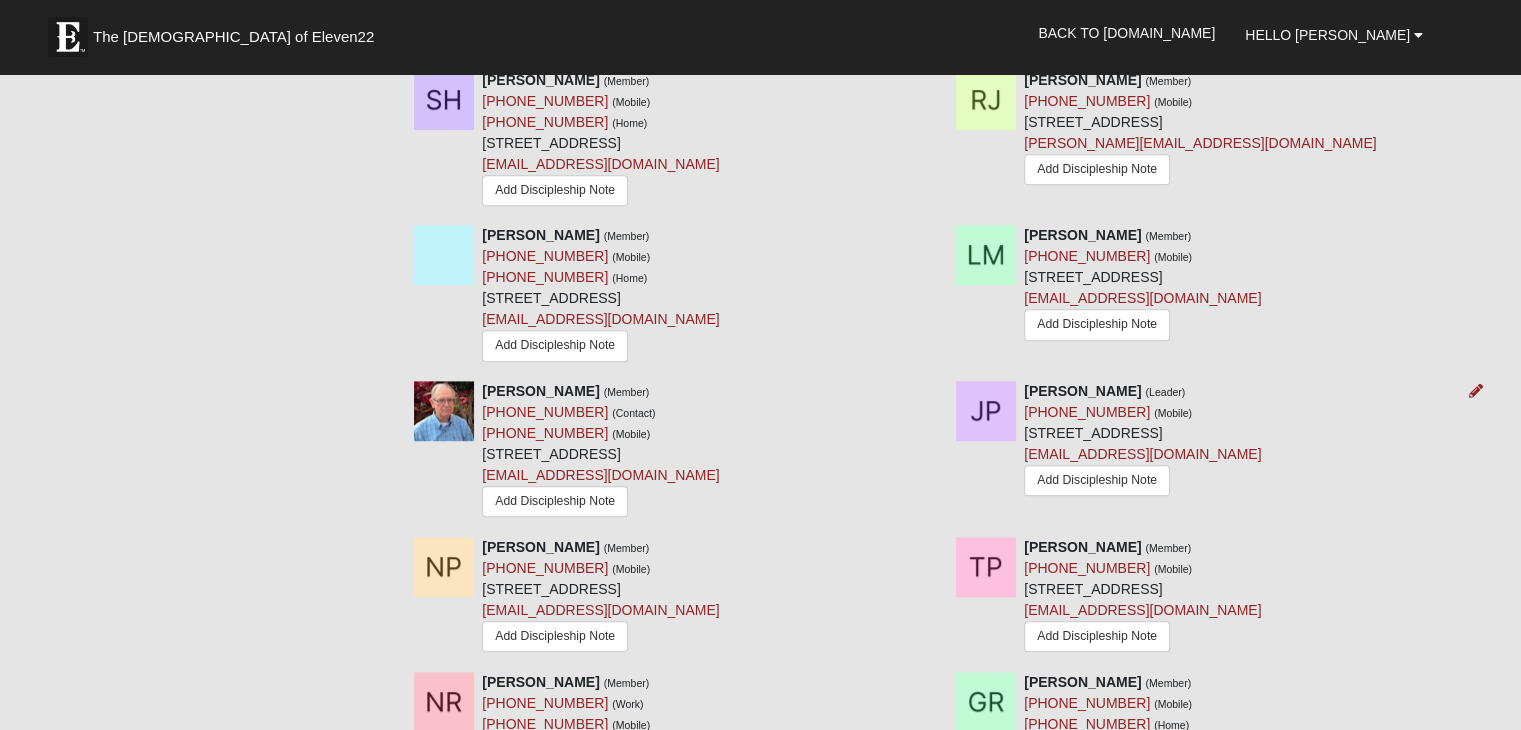 click at bounding box center [986, 411] 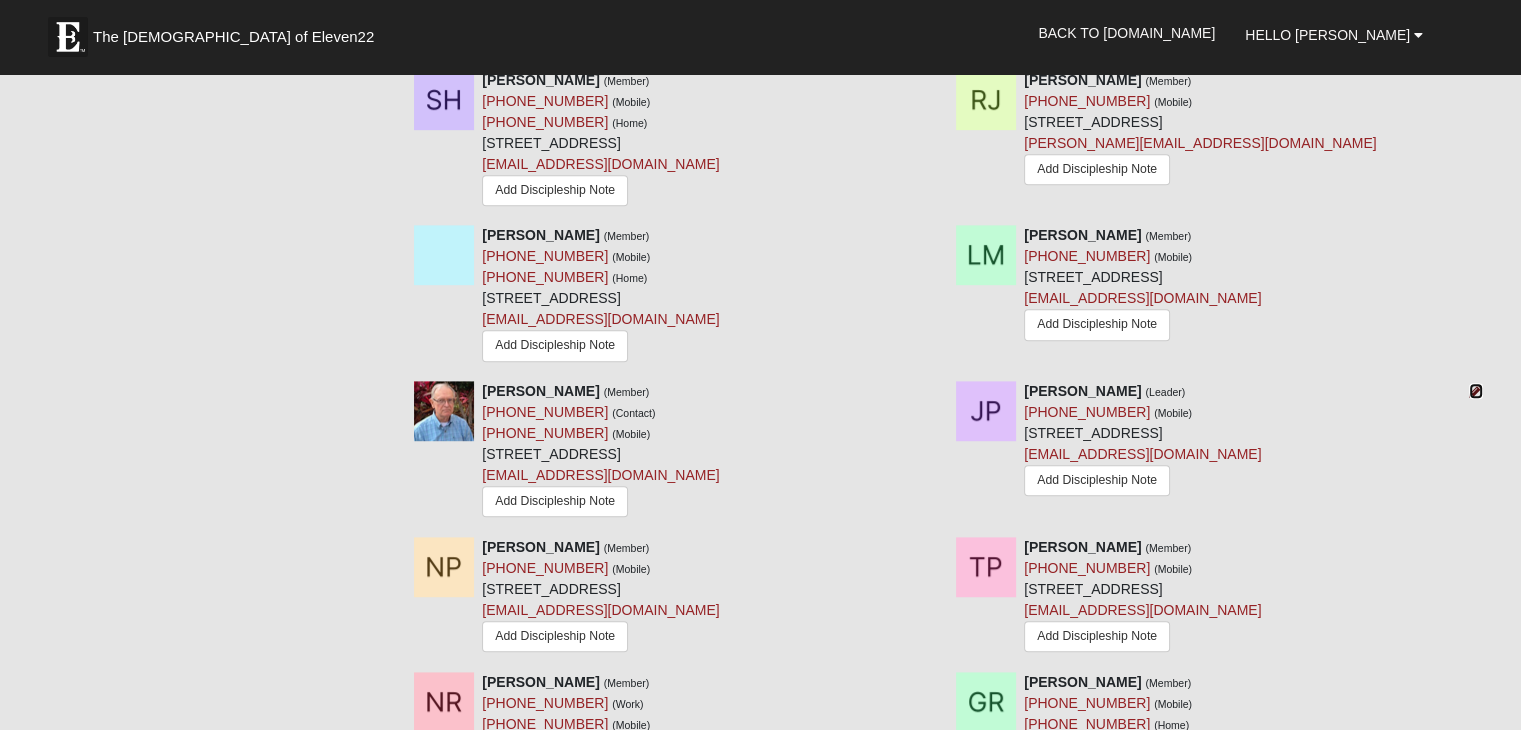 click at bounding box center (1476, 391) 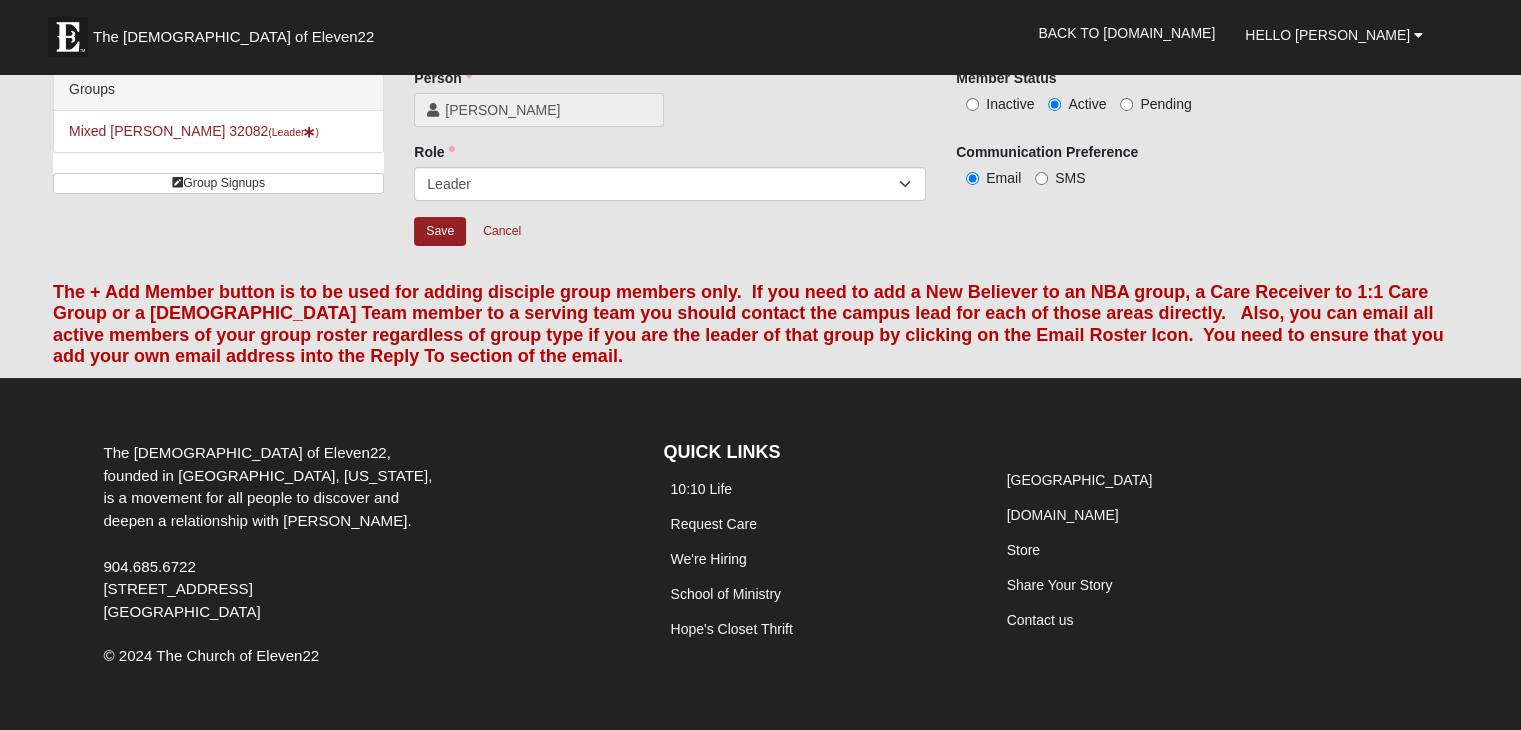 scroll, scrollTop: 0, scrollLeft: 0, axis: both 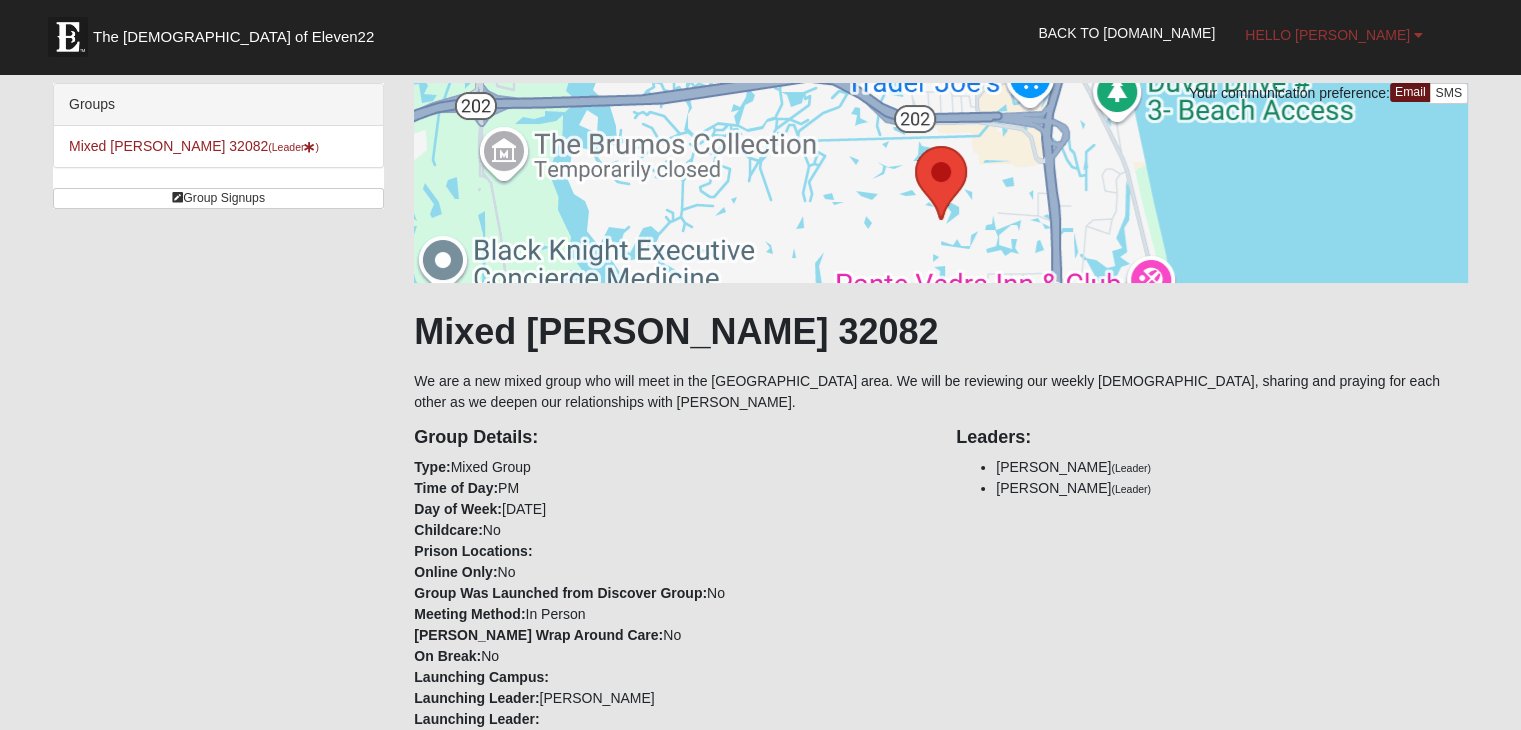 click on "Hello [PERSON_NAME]" at bounding box center (1327, 35) 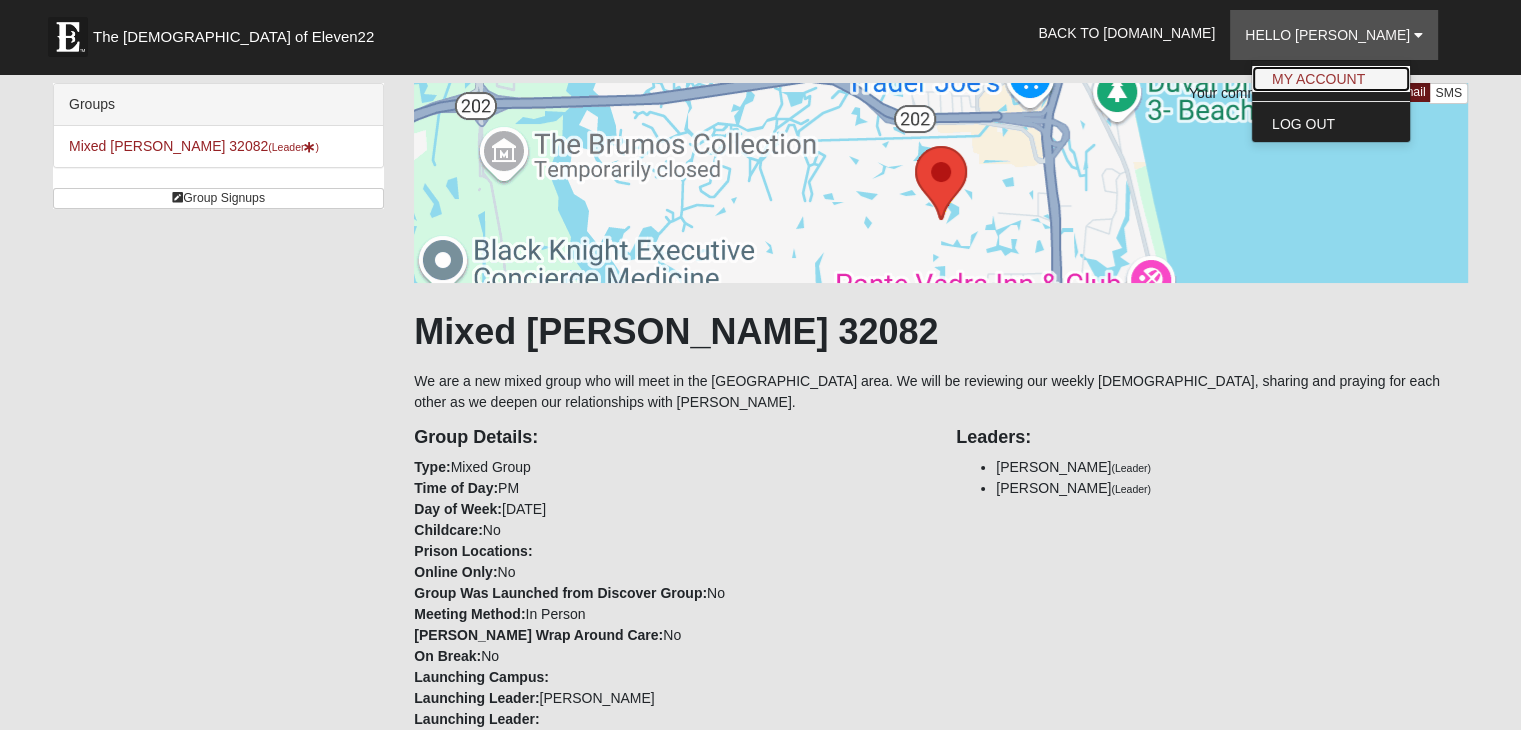 click on "My Account" at bounding box center [1331, 79] 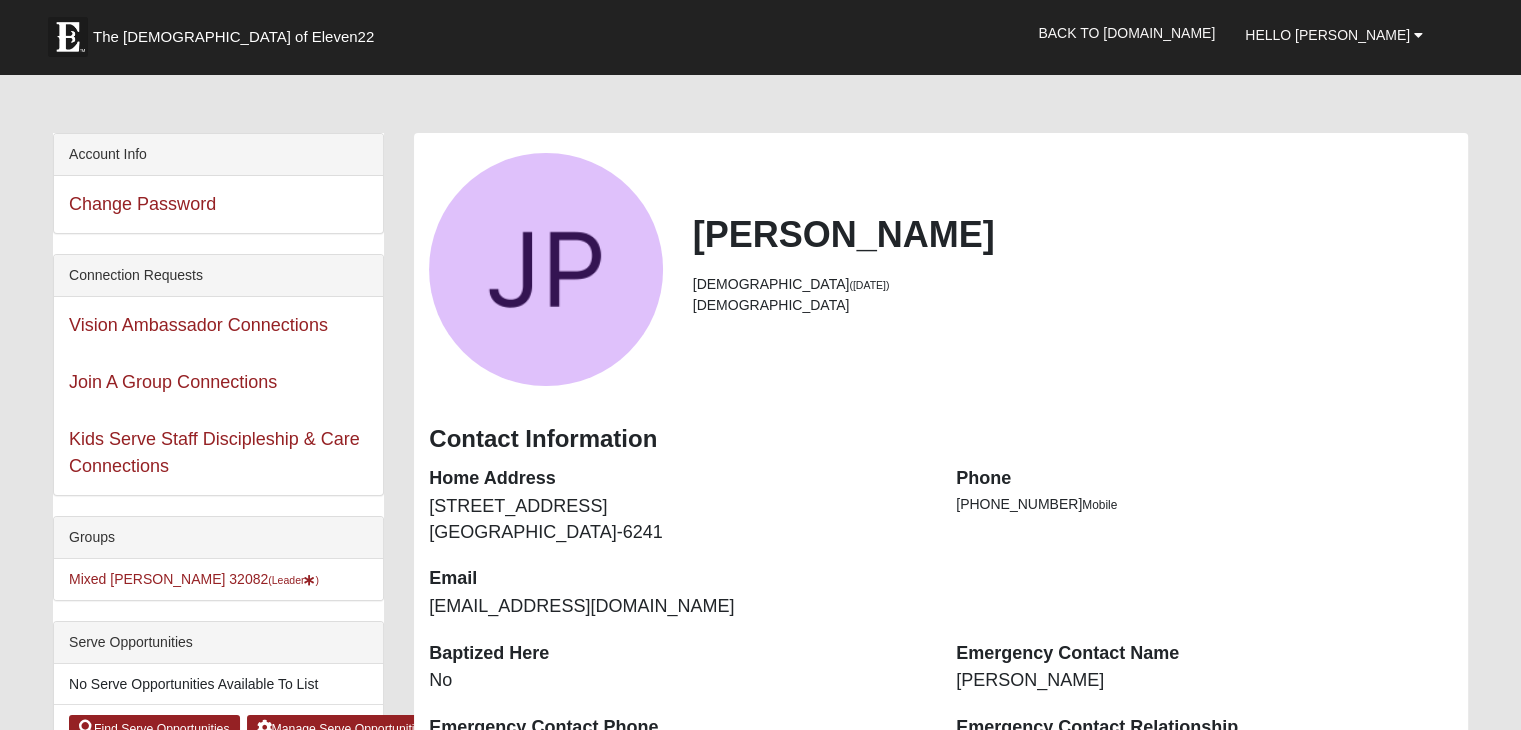 scroll, scrollTop: 0, scrollLeft: 0, axis: both 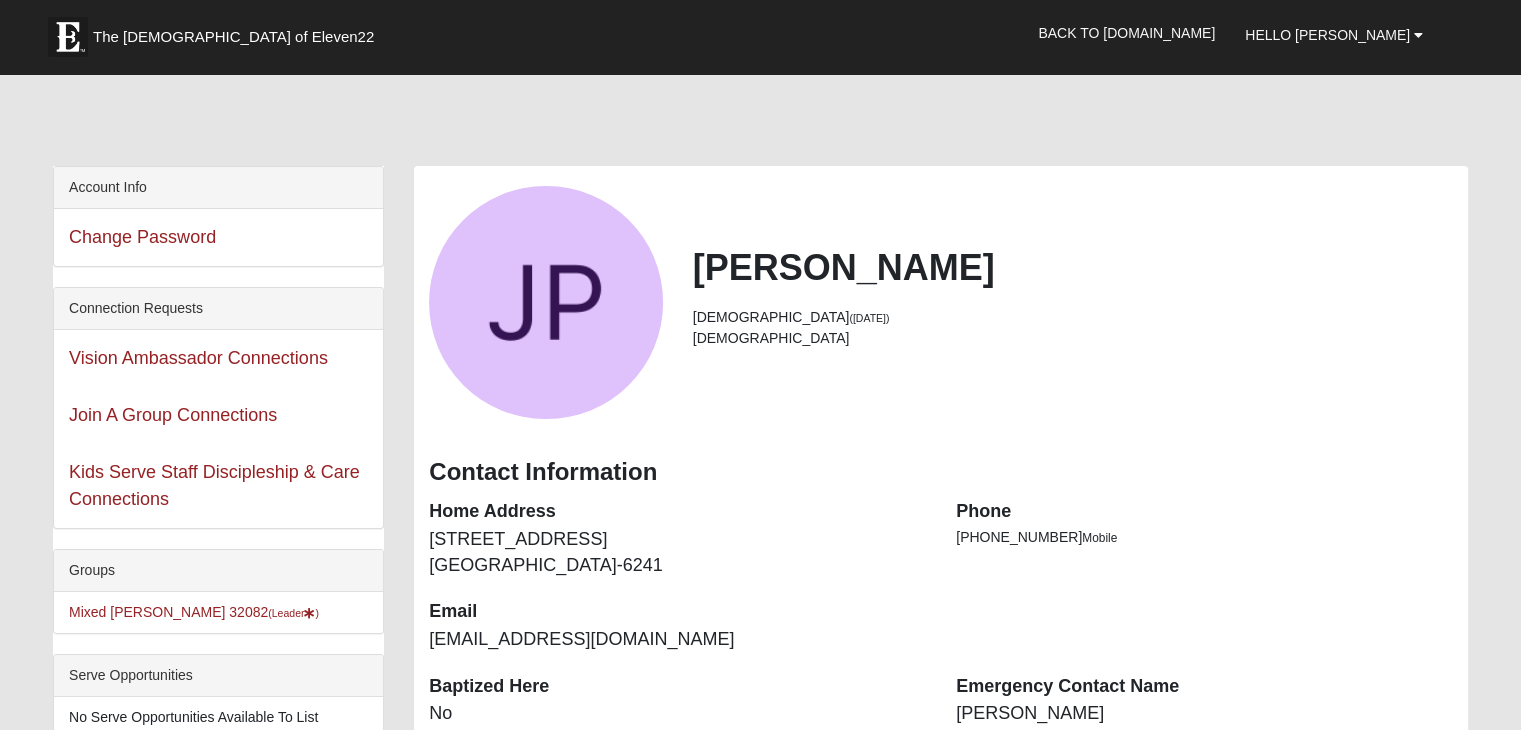 drag, startPoint x: 618, startPoint y: 269, endPoint x: 1096, endPoint y: 298, distance: 478.8789 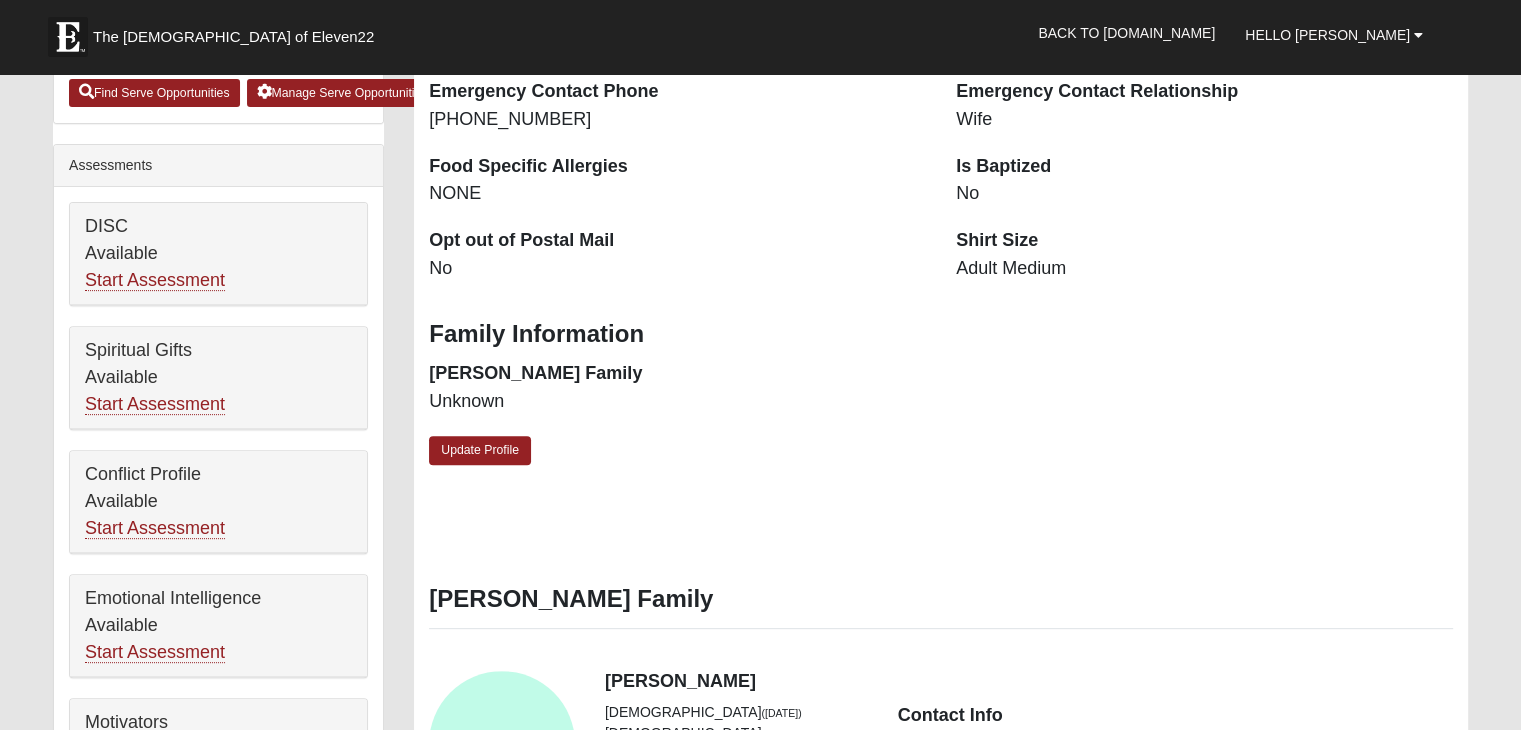 scroll, scrollTop: 700, scrollLeft: 0, axis: vertical 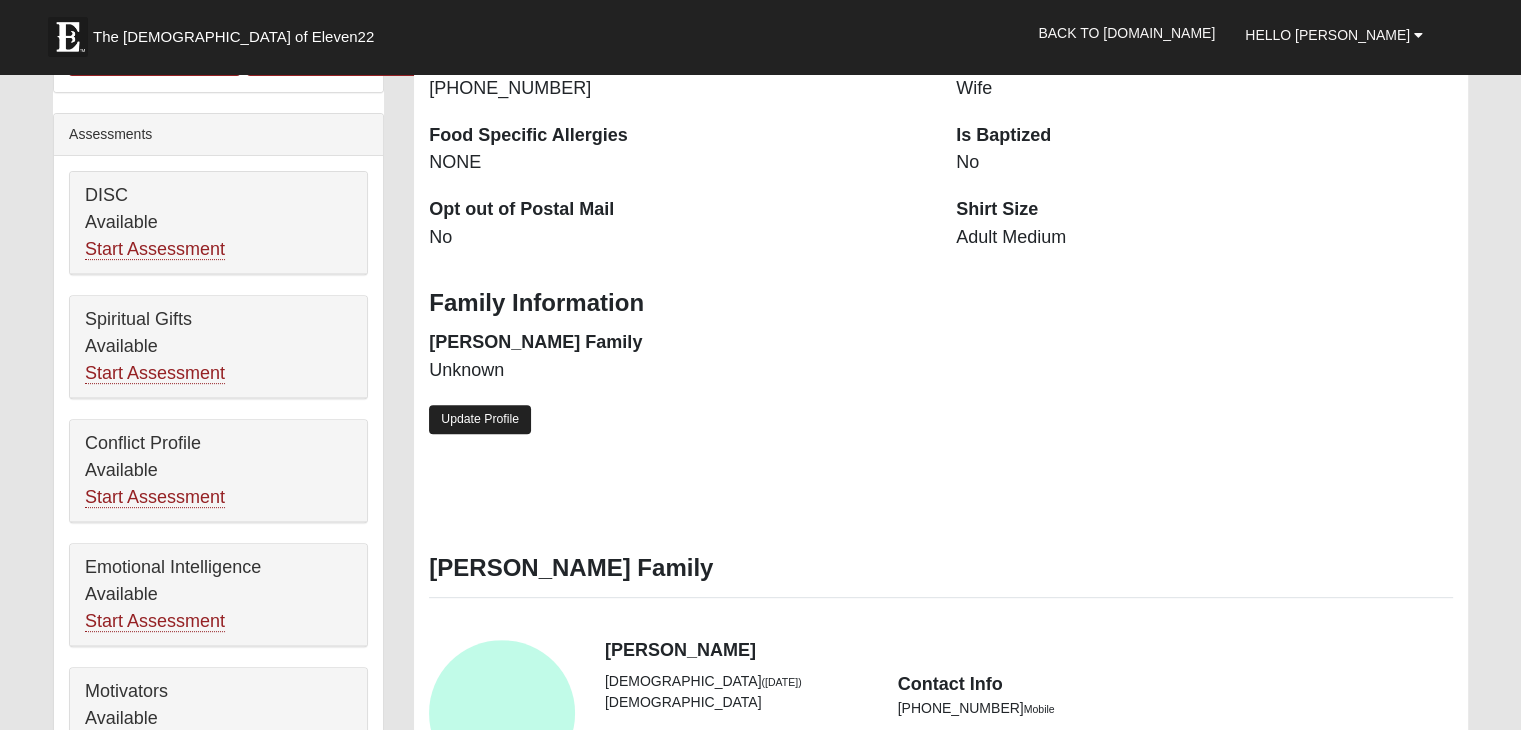 click on "Update Profile" at bounding box center (480, 419) 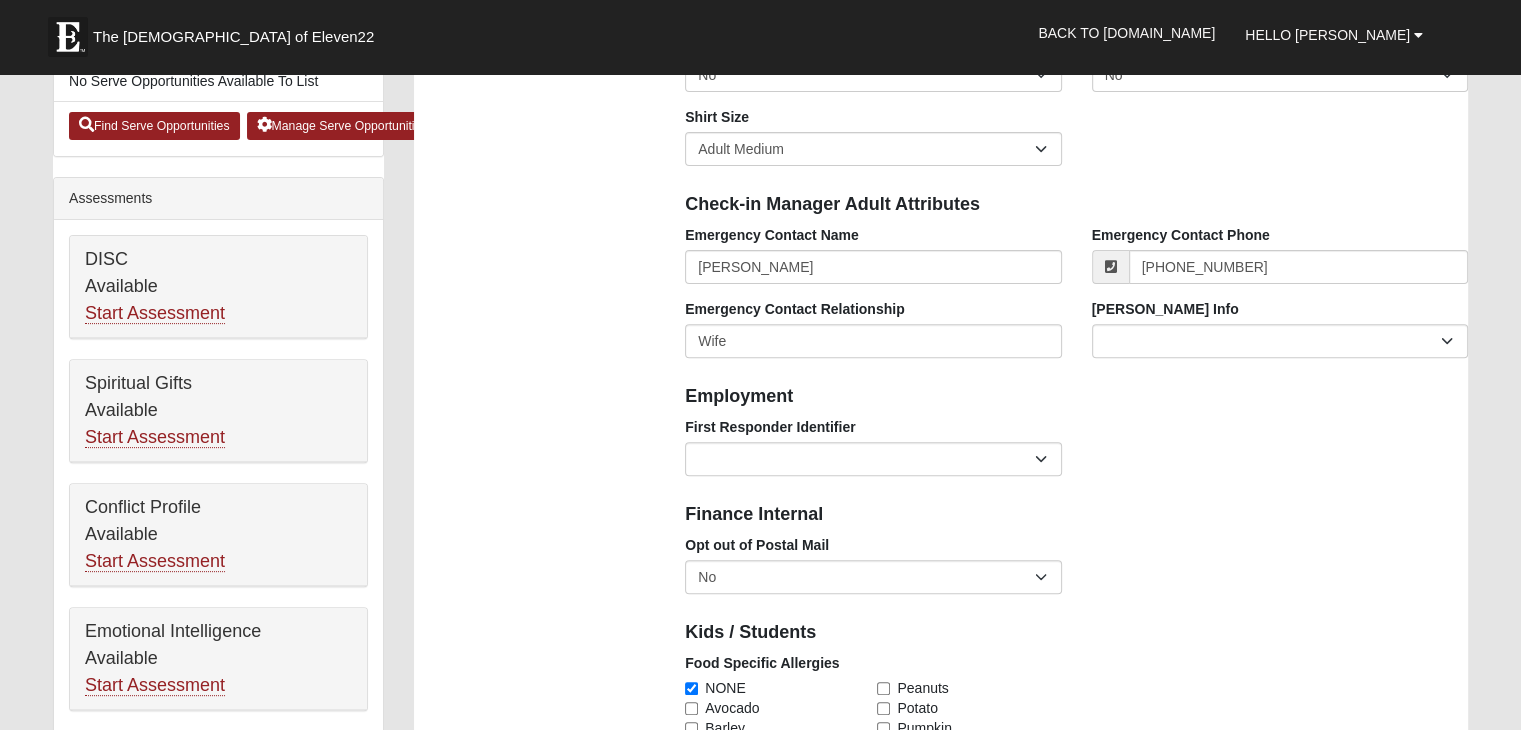 scroll, scrollTop: 700, scrollLeft: 0, axis: vertical 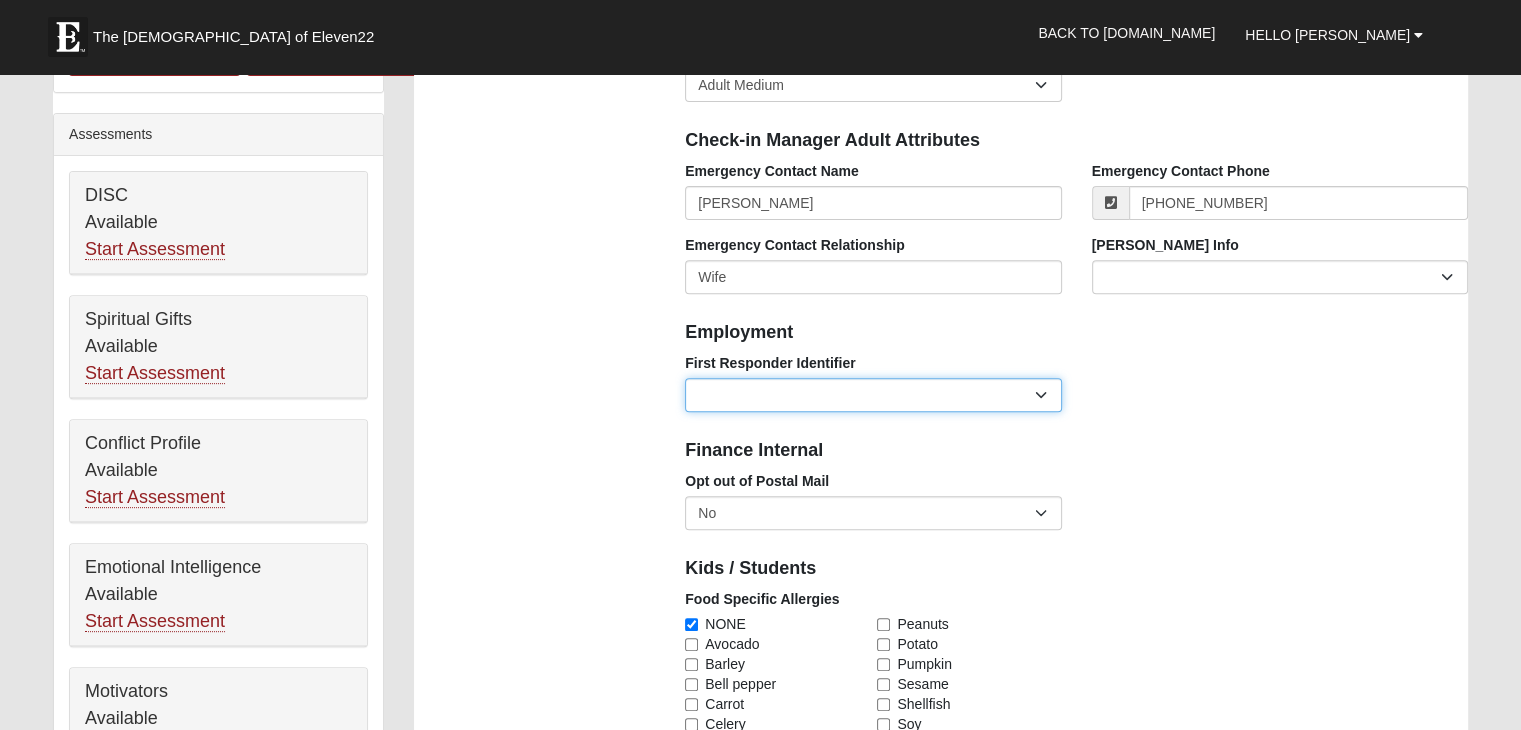 click on "EMT  |  Paramedic  |  Medical
Firefighter  |  Fire Department
Police Officer  |  Sheriff  |  Sheriff's Deputy  |  State Trooper  |  Correctional Officer
Military" at bounding box center (873, 395) 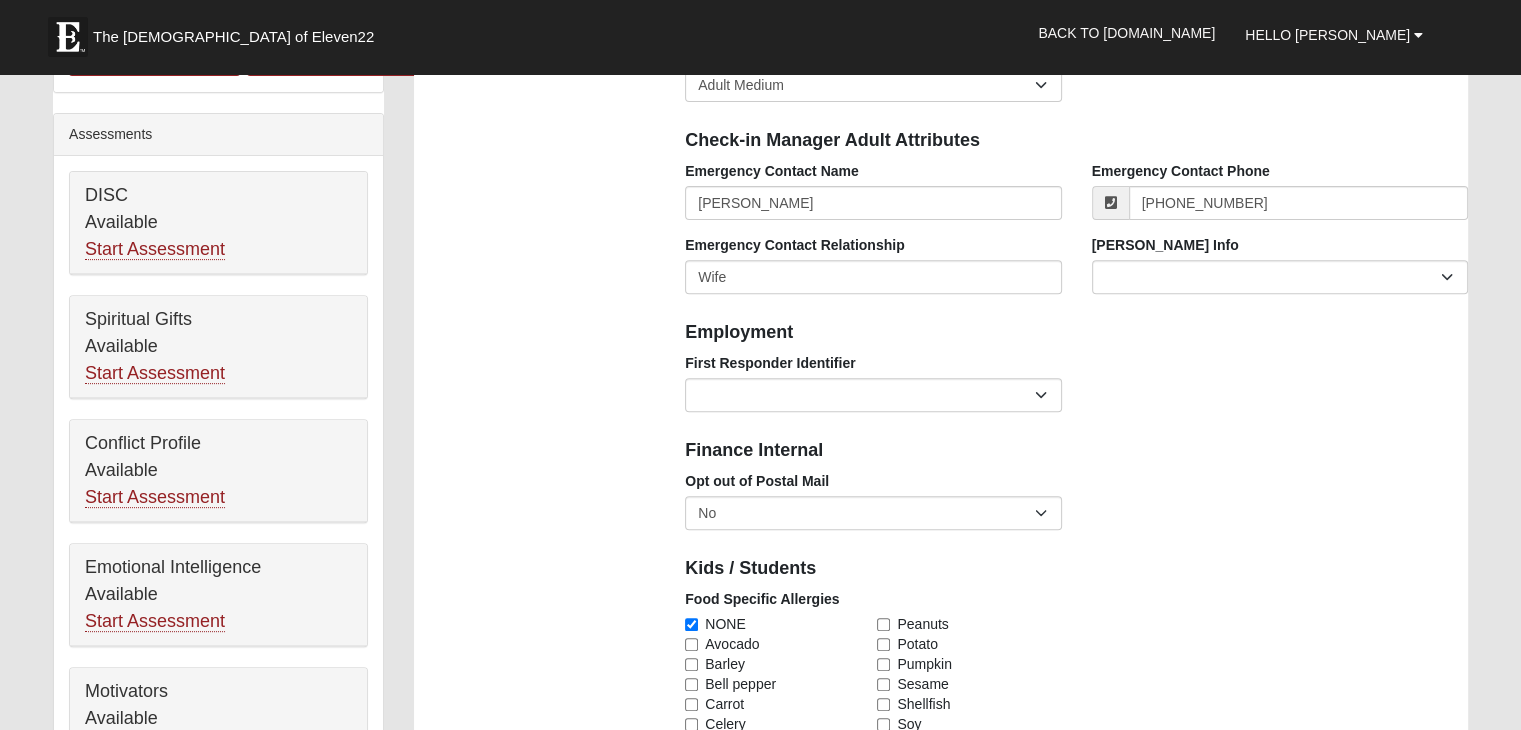 click on "Photo
Family Information
Campus
Arlington
Baymeadows
Eleven22 Online
Fleming Island
Jesup
Mandarin
North Jax
Orange Park
Outpost
Palatka (Coming Soon)
Ponte Vedra
San Pablo
St. Johns
St. Augustine (Coming Soon)
Wildlight
NONE
Personal Information
First Name" at bounding box center [941, 844] 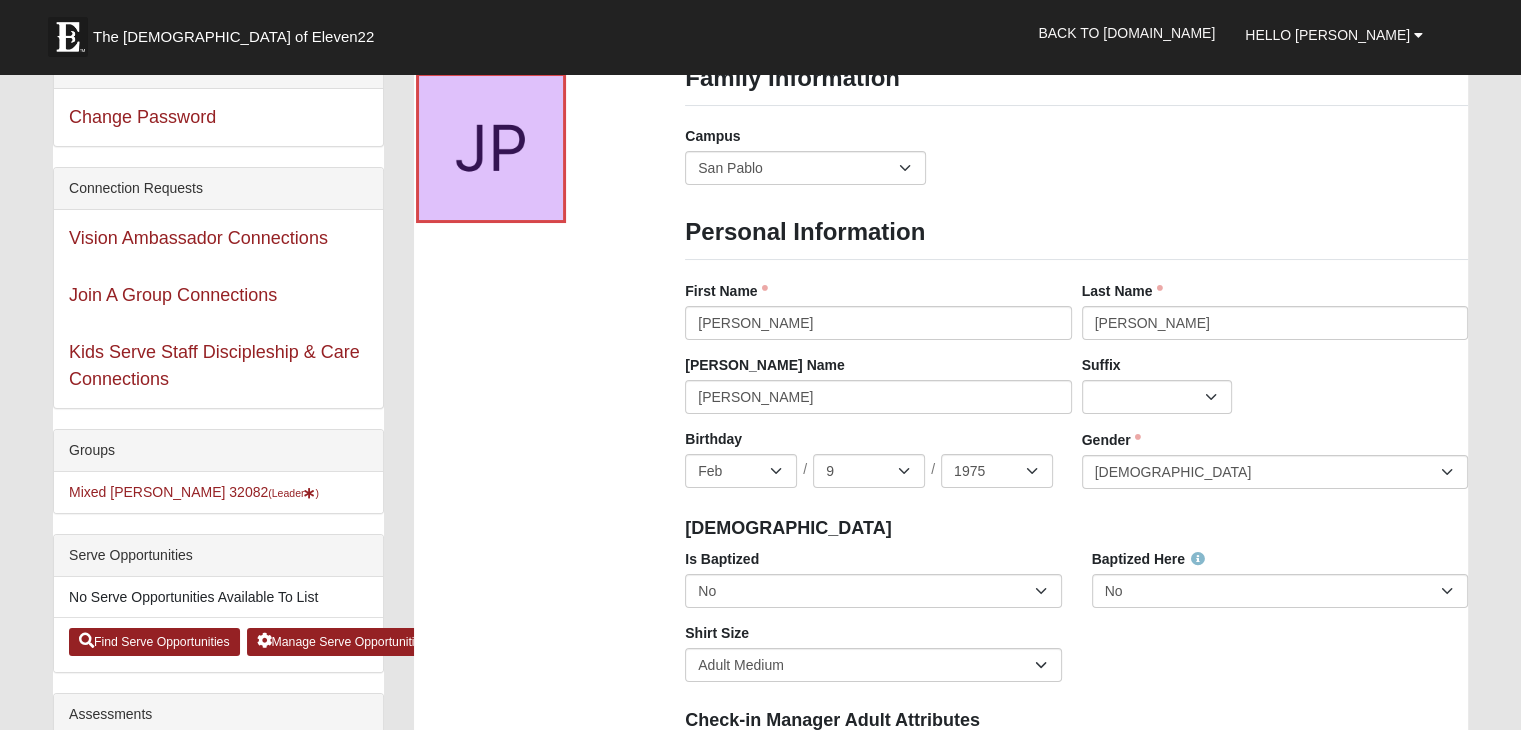 scroll, scrollTop: 0, scrollLeft: 0, axis: both 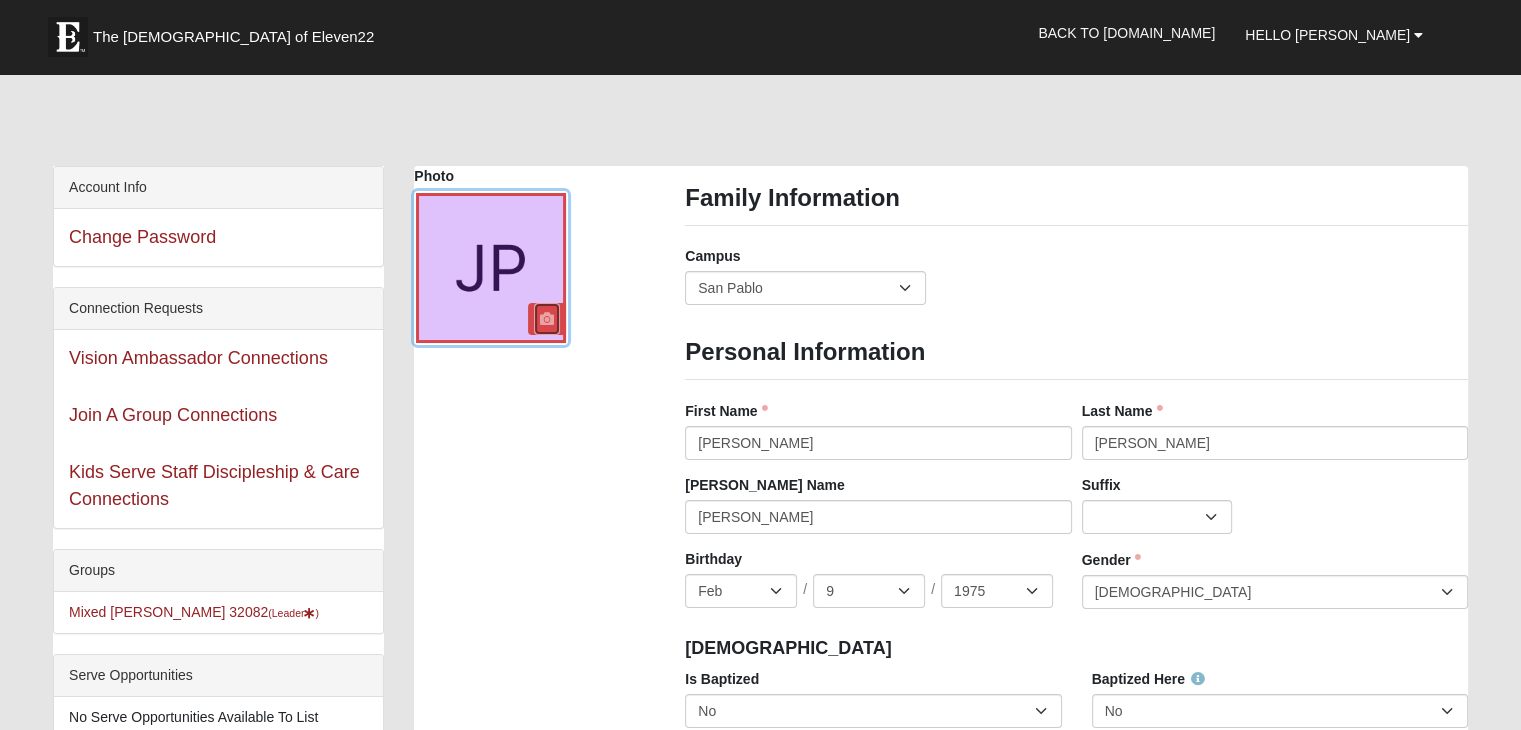 click at bounding box center [547, 319] 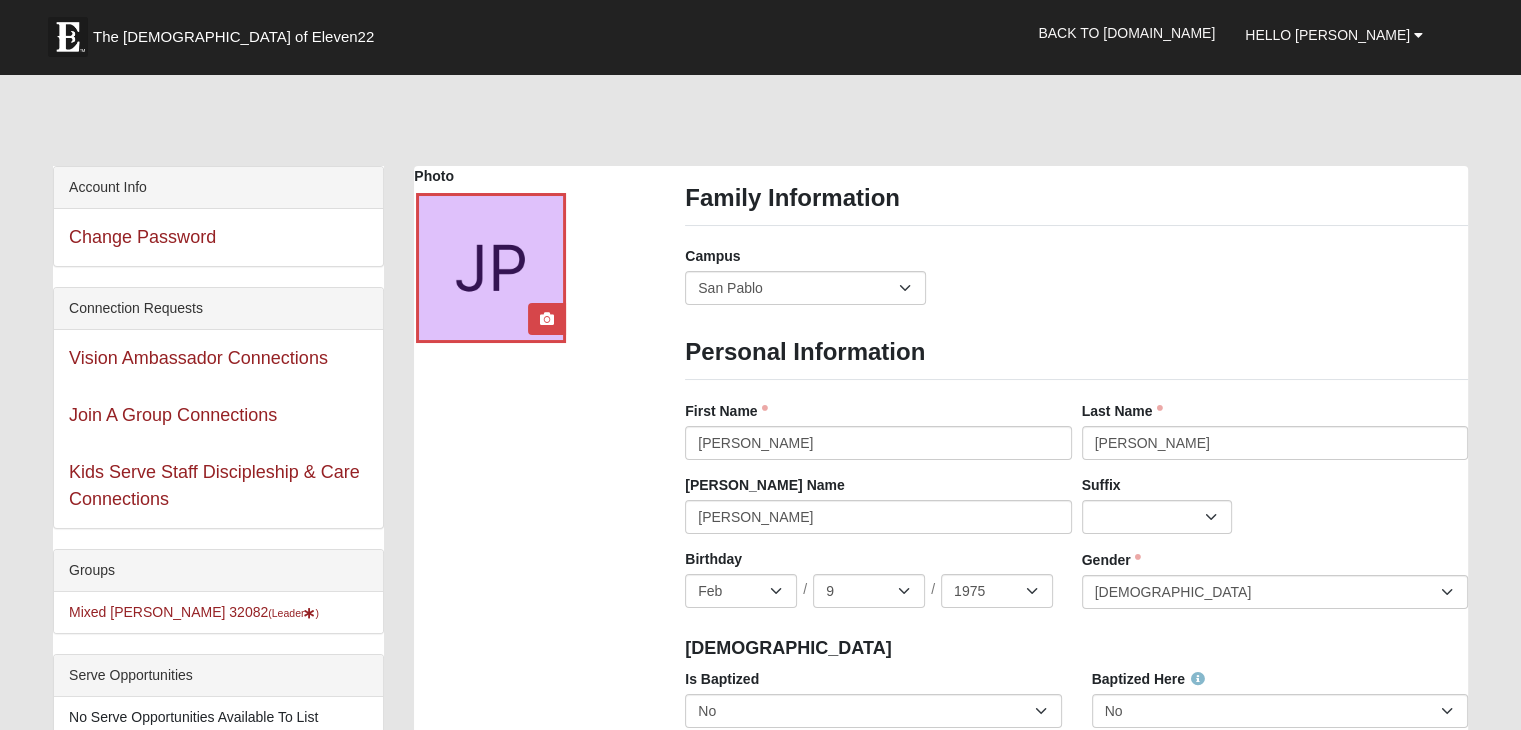 click at bounding box center (547, 319) 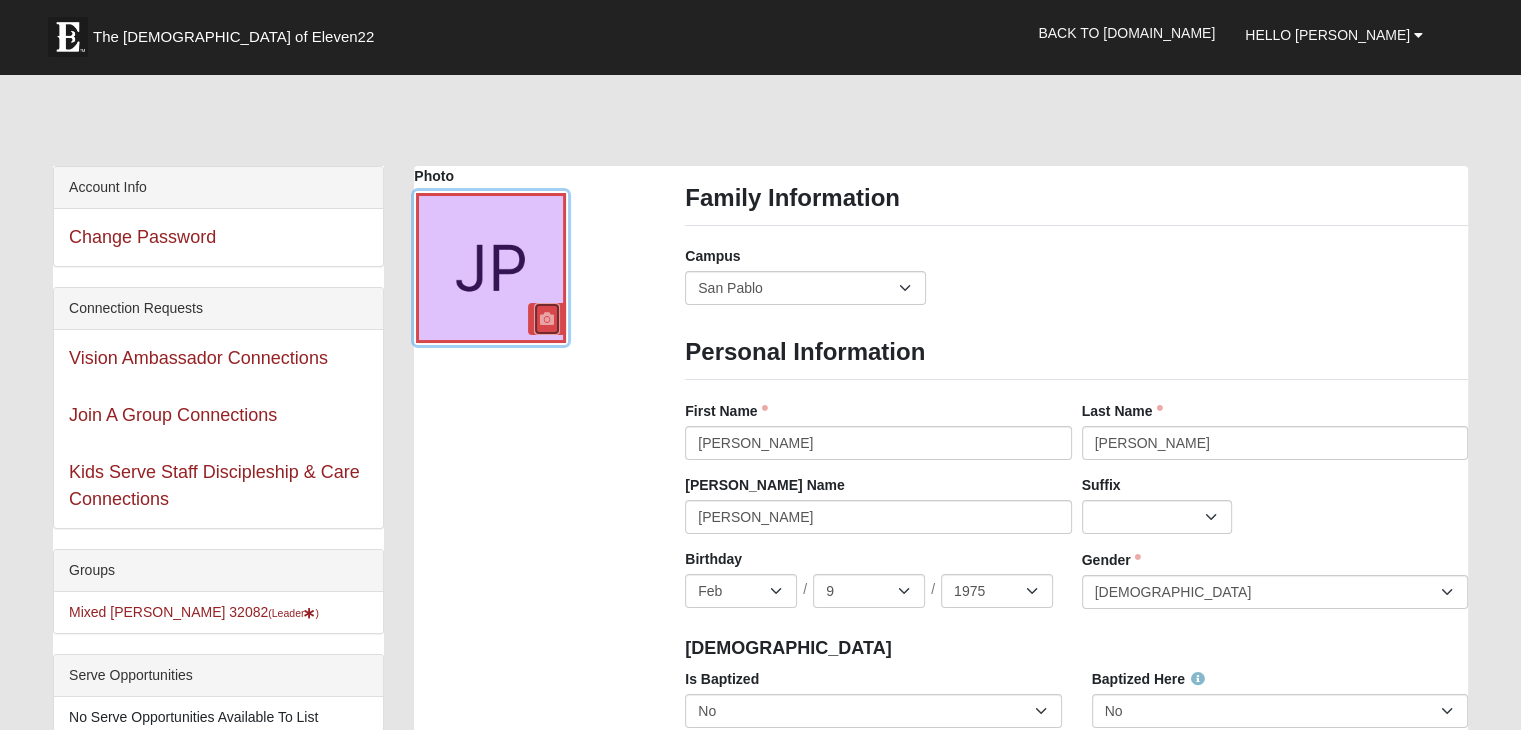 click at bounding box center (547, 319) 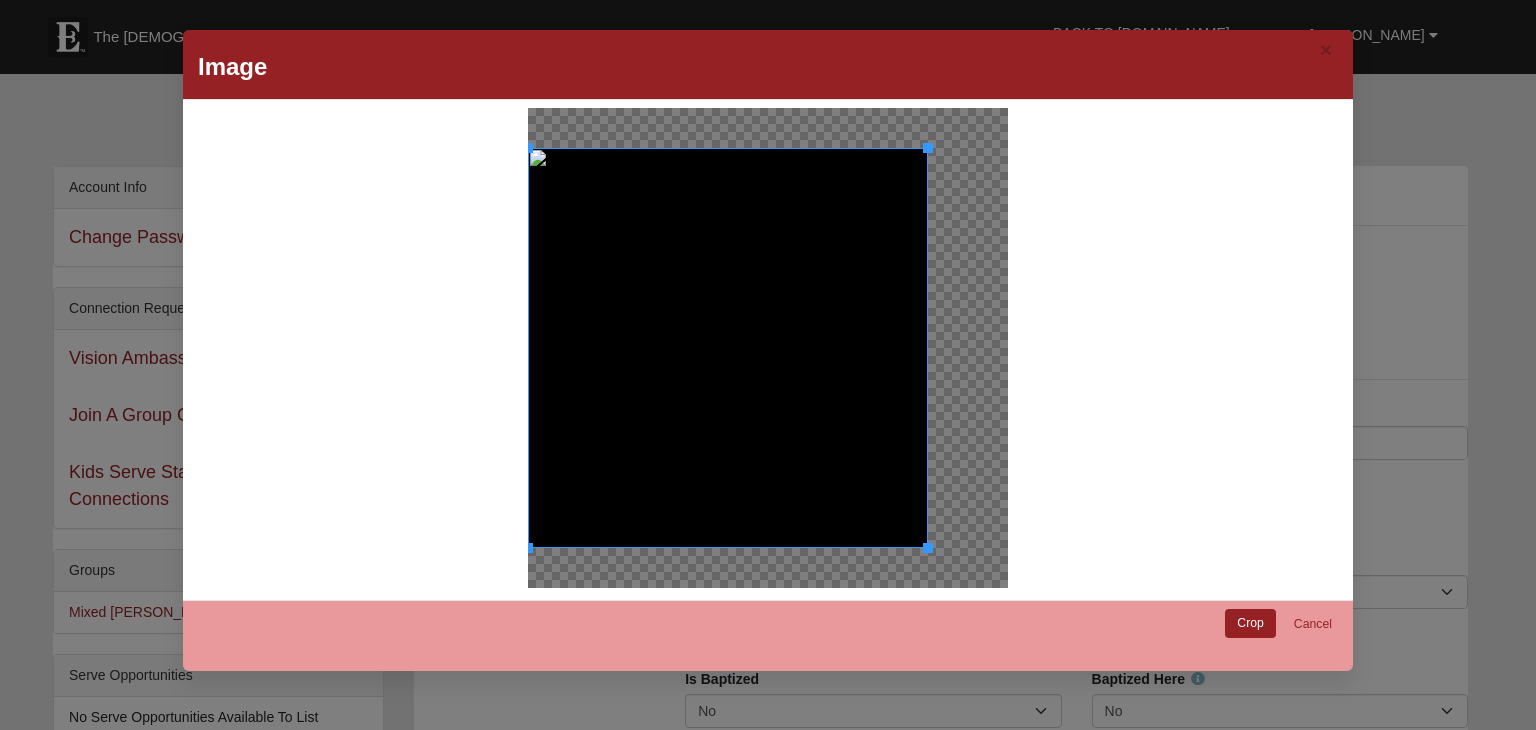 drag, startPoint x: 715, startPoint y: 345, endPoint x: 692, endPoint y: 309, distance: 42.72002 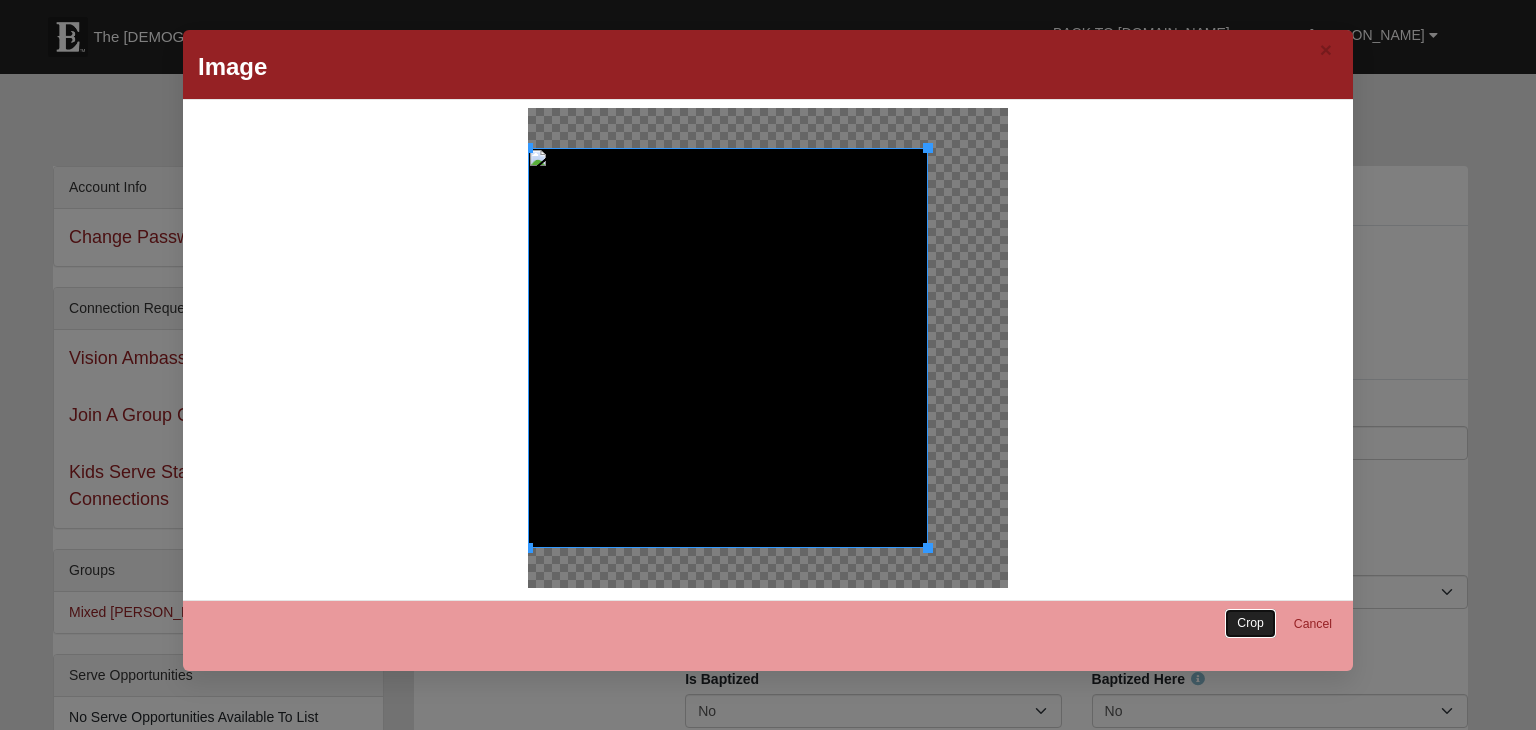 click on "Crop" at bounding box center [1250, 623] 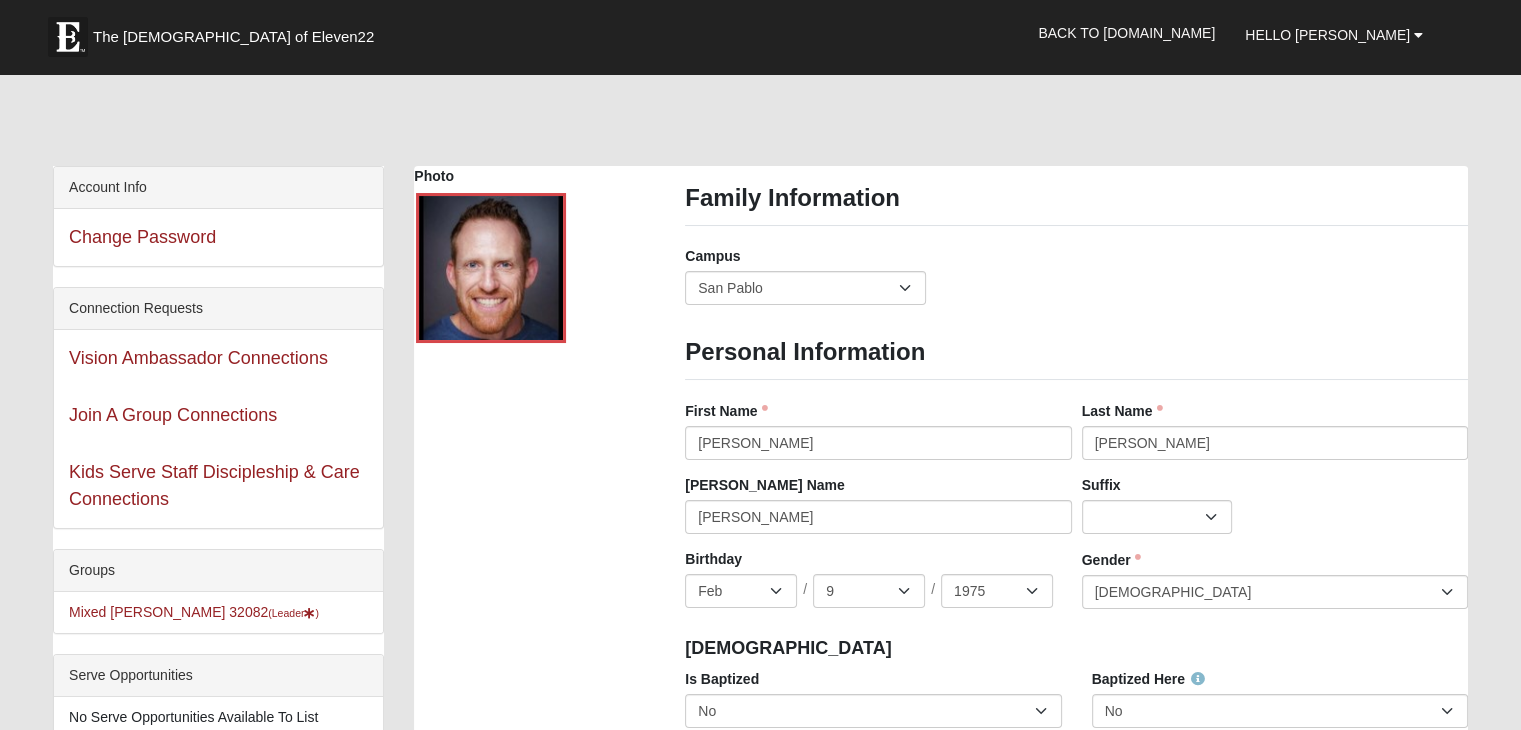 click on "Photo
Family Information
Campus
Arlington
Baymeadows
Eleven22 Online
Fleming Island
Jesup
Mandarin
North Jax
Orange Park
Outpost
Palatka (Coming Soon)
Ponte Vedra
San Pablo
St. Johns
St. Augustine (Coming Soon)
Wildlight
NONE
Personal Information
First Name" at bounding box center (941, 1544) 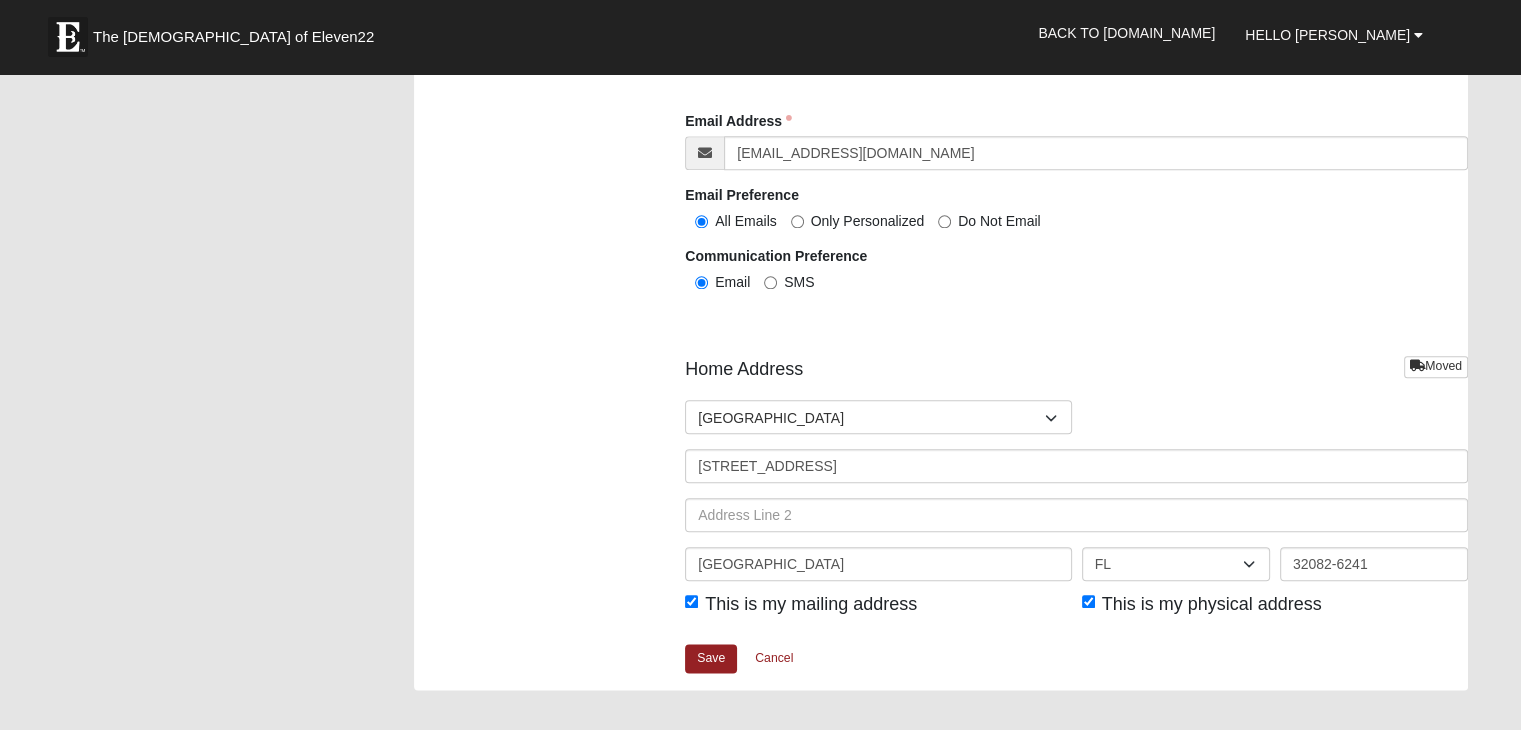 scroll, scrollTop: 2500, scrollLeft: 0, axis: vertical 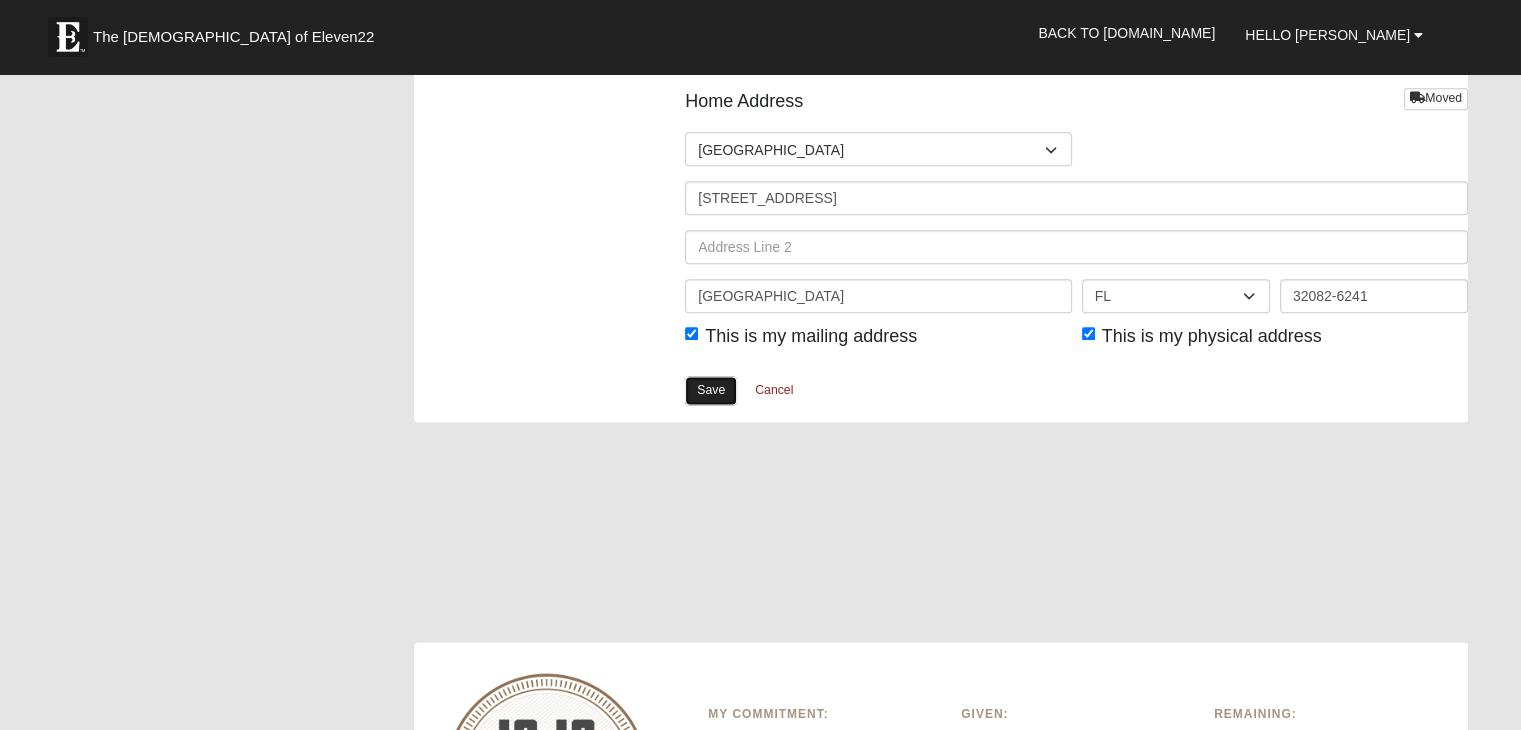 click on "Save" at bounding box center (711, 390) 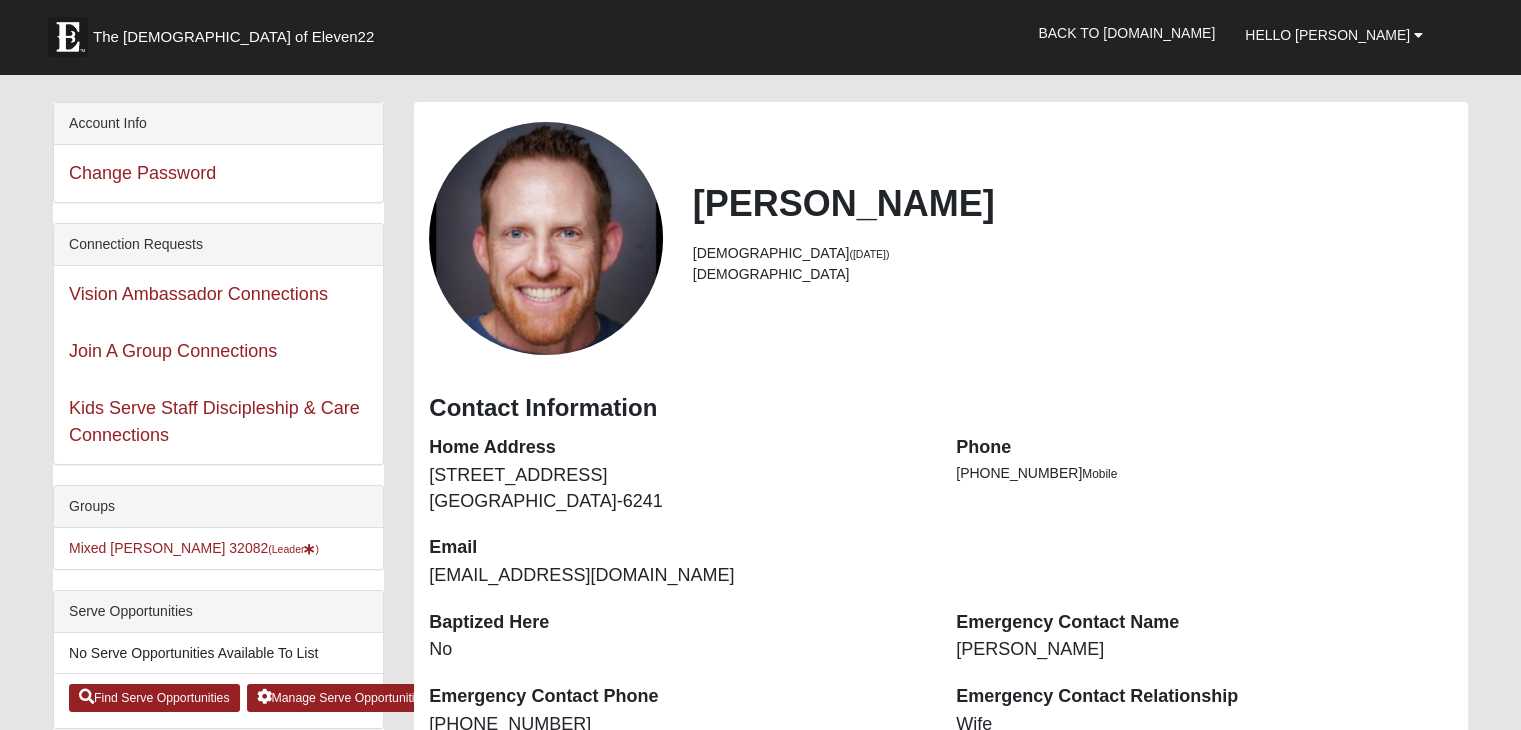 scroll, scrollTop: 100, scrollLeft: 0, axis: vertical 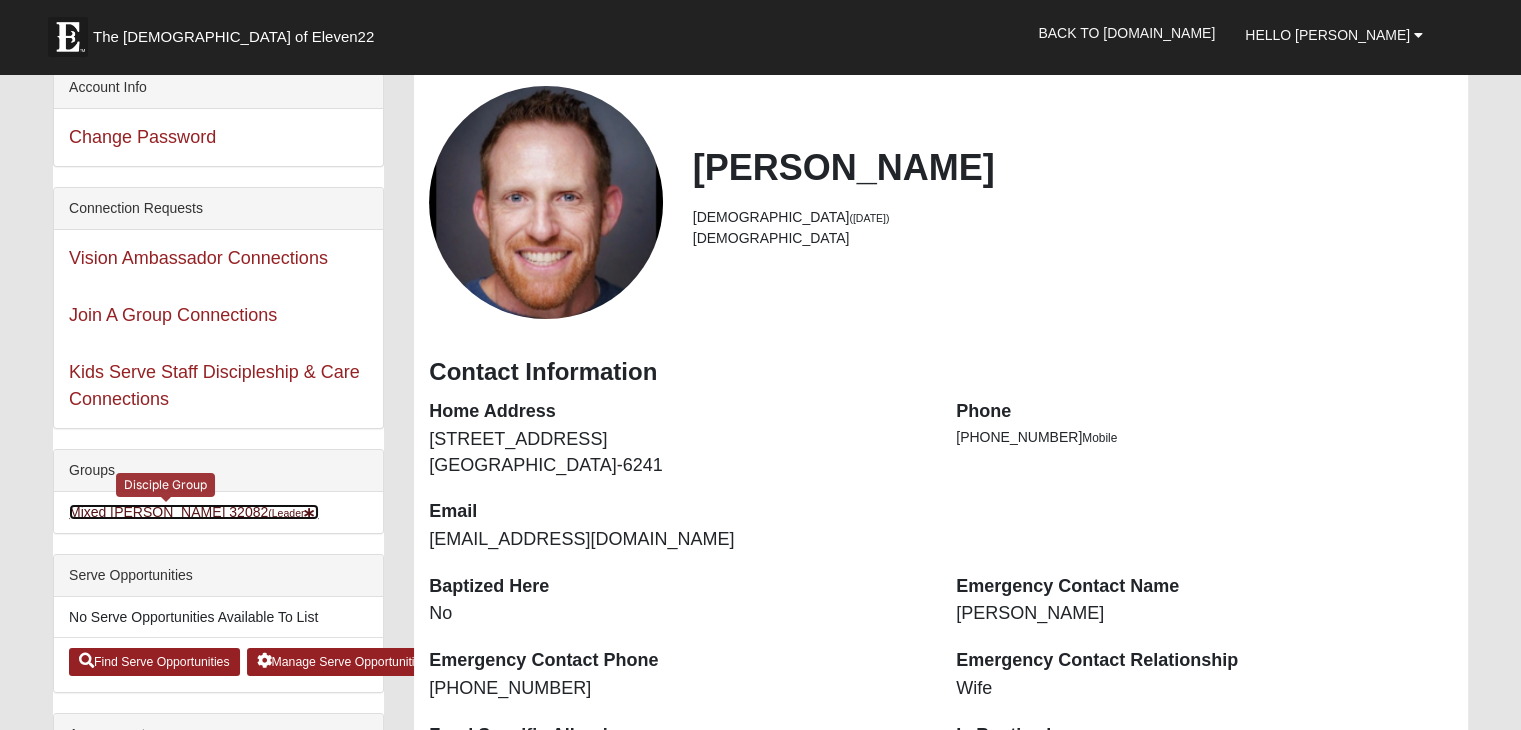 click on "Mixed [PERSON_NAME] 32082  (Leader
)" at bounding box center (194, 512) 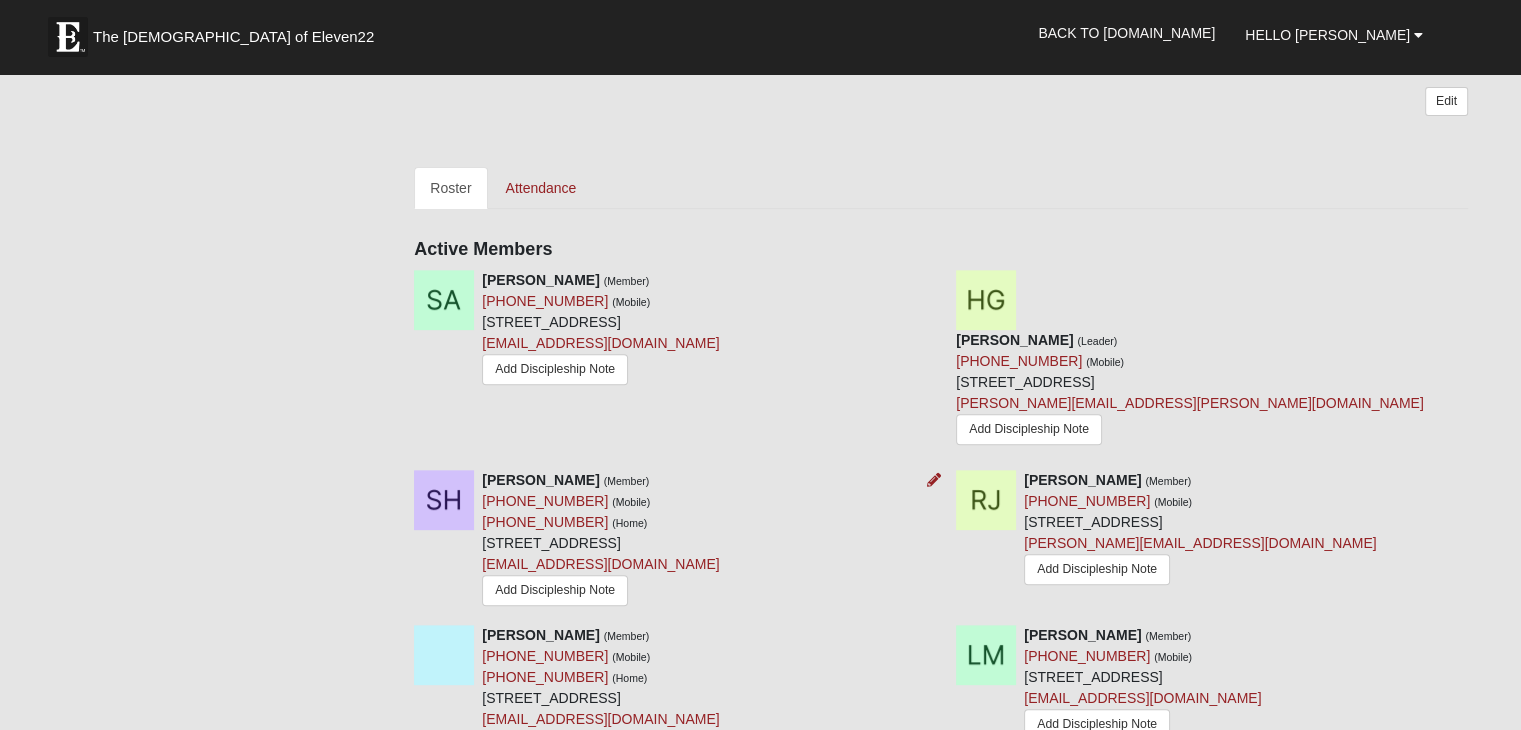 scroll, scrollTop: 1200, scrollLeft: 0, axis: vertical 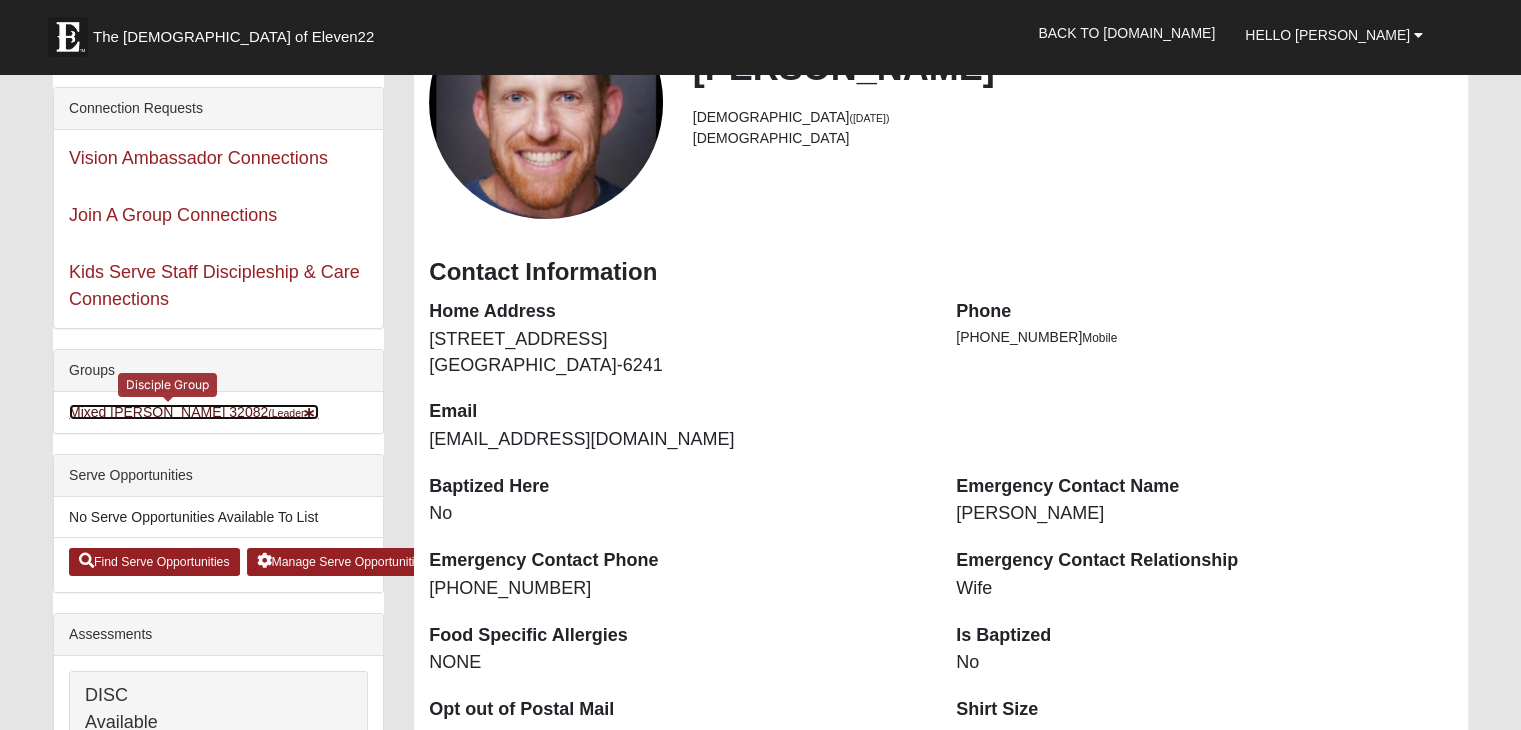 click on "Mixed Grooms 32082  (Leader
)" at bounding box center [194, 412] 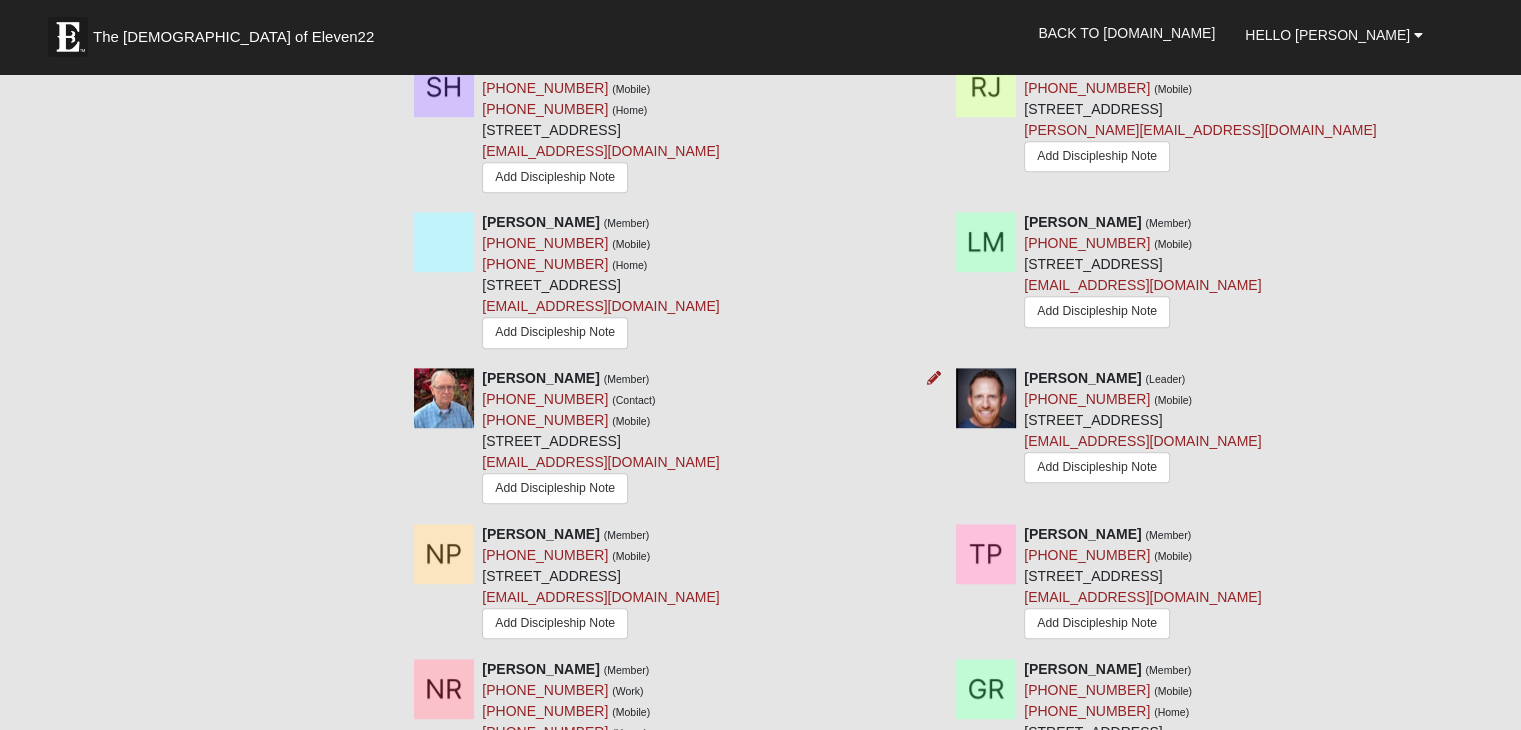 scroll, scrollTop: 1200, scrollLeft: 0, axis: vertical 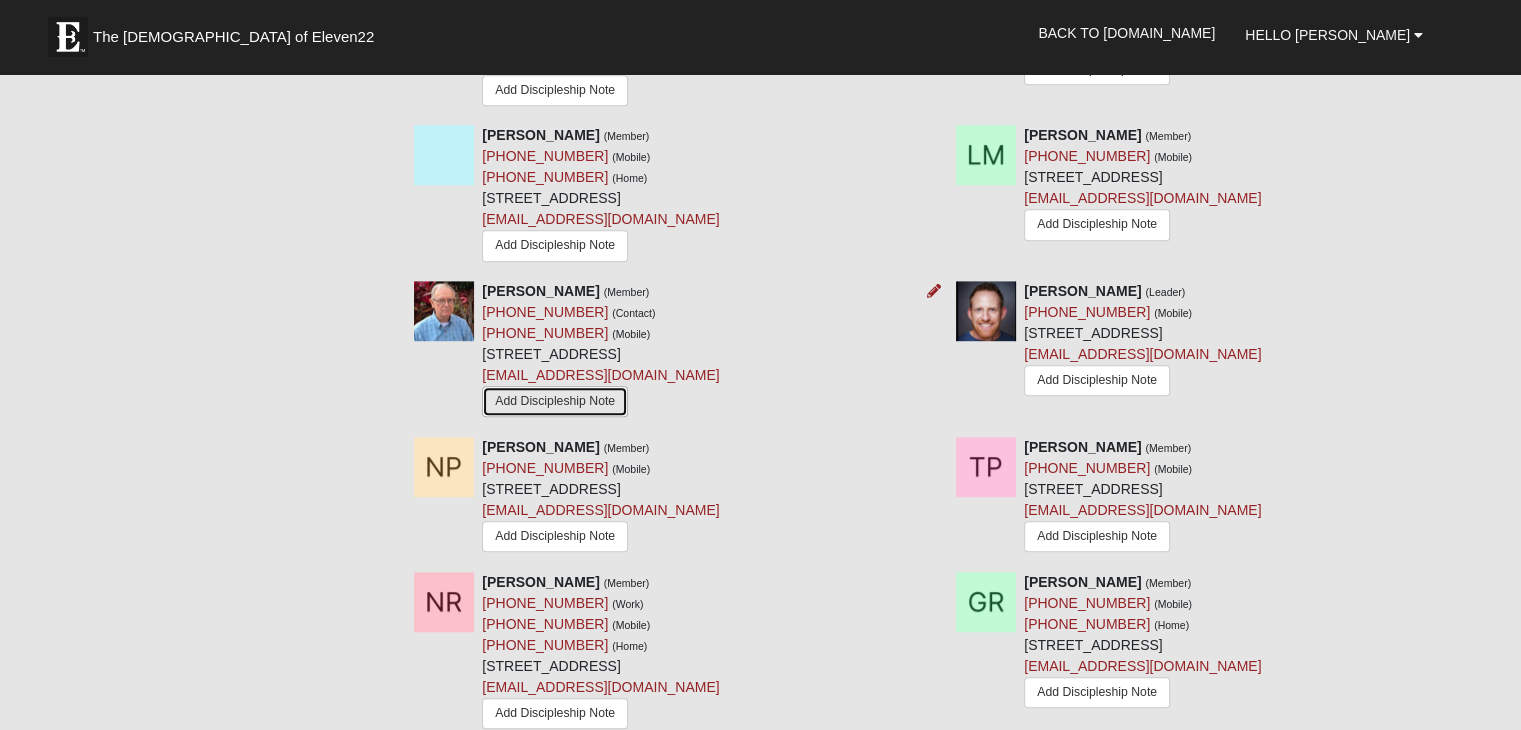 click on "Add Discipleship Note" at bounding box center [555, 401] 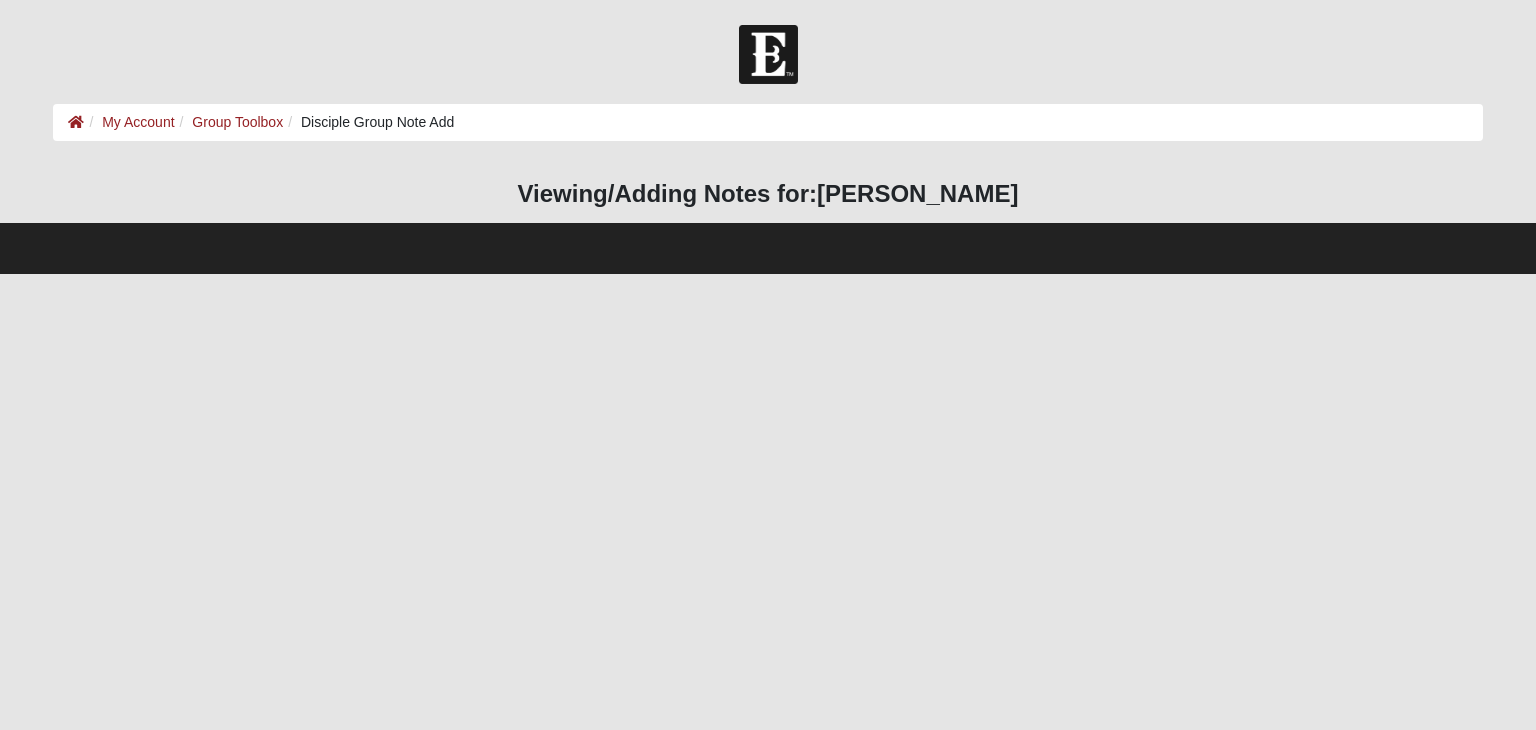 scroll, scrollTop: 0, scrollLeft: 0, axis: both 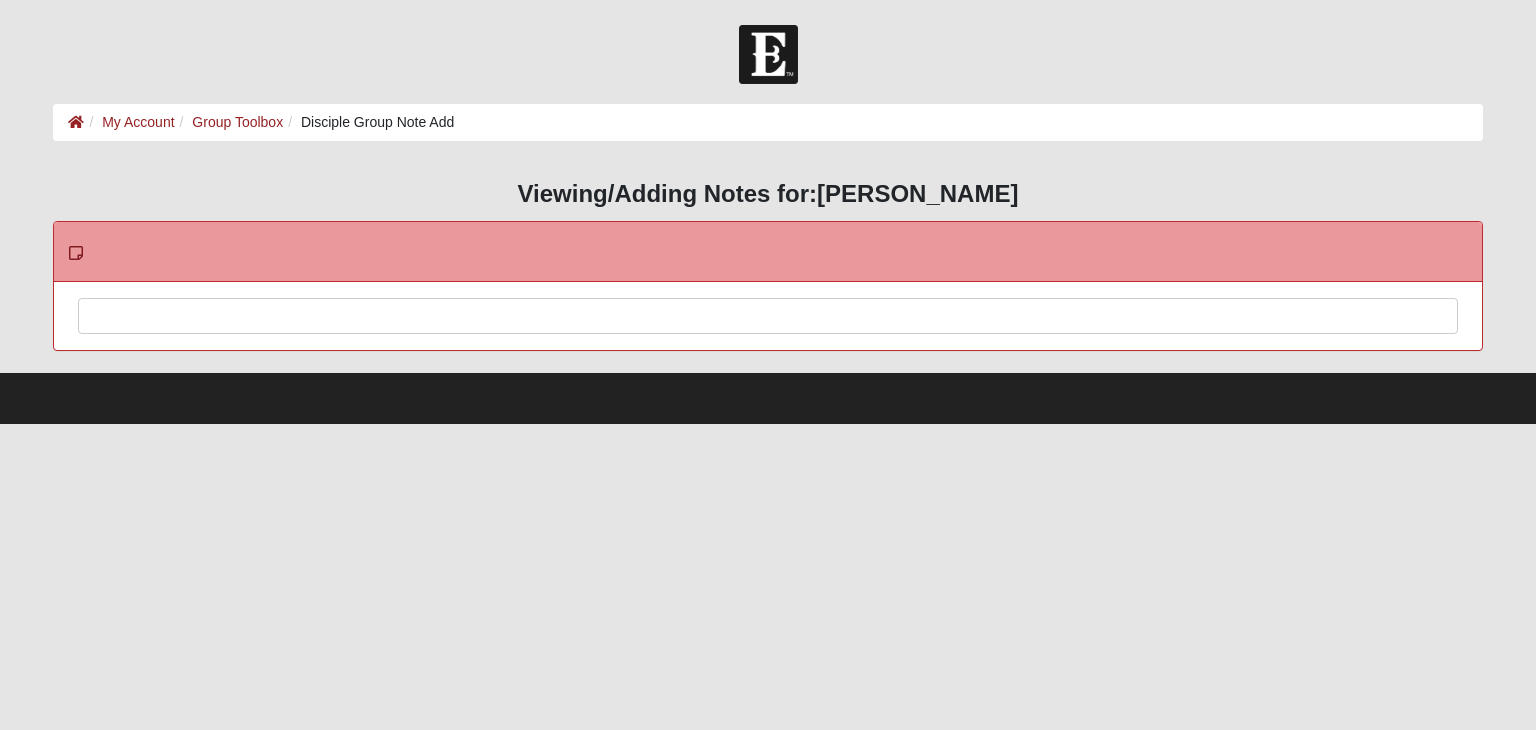 click at bounding box center [767, 343] 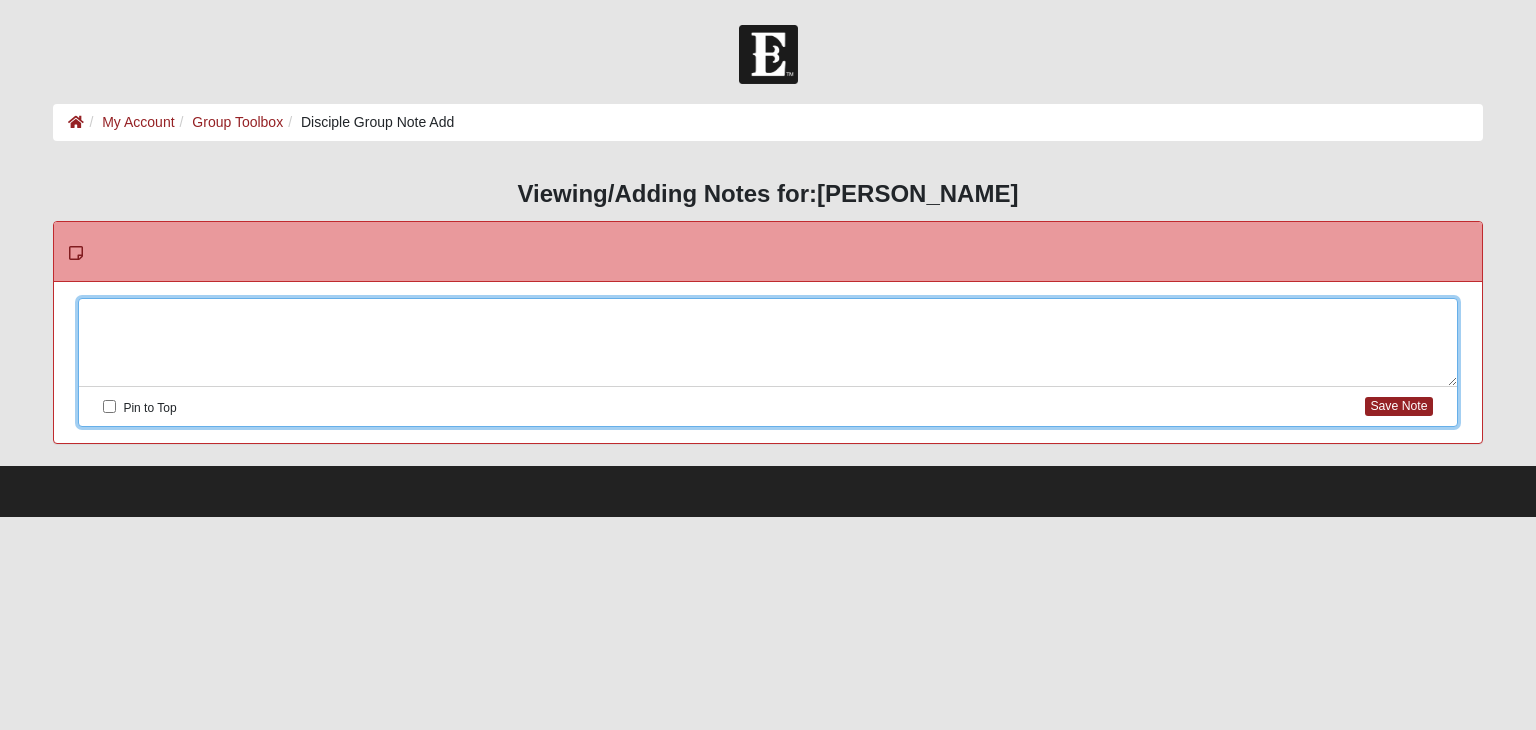 type 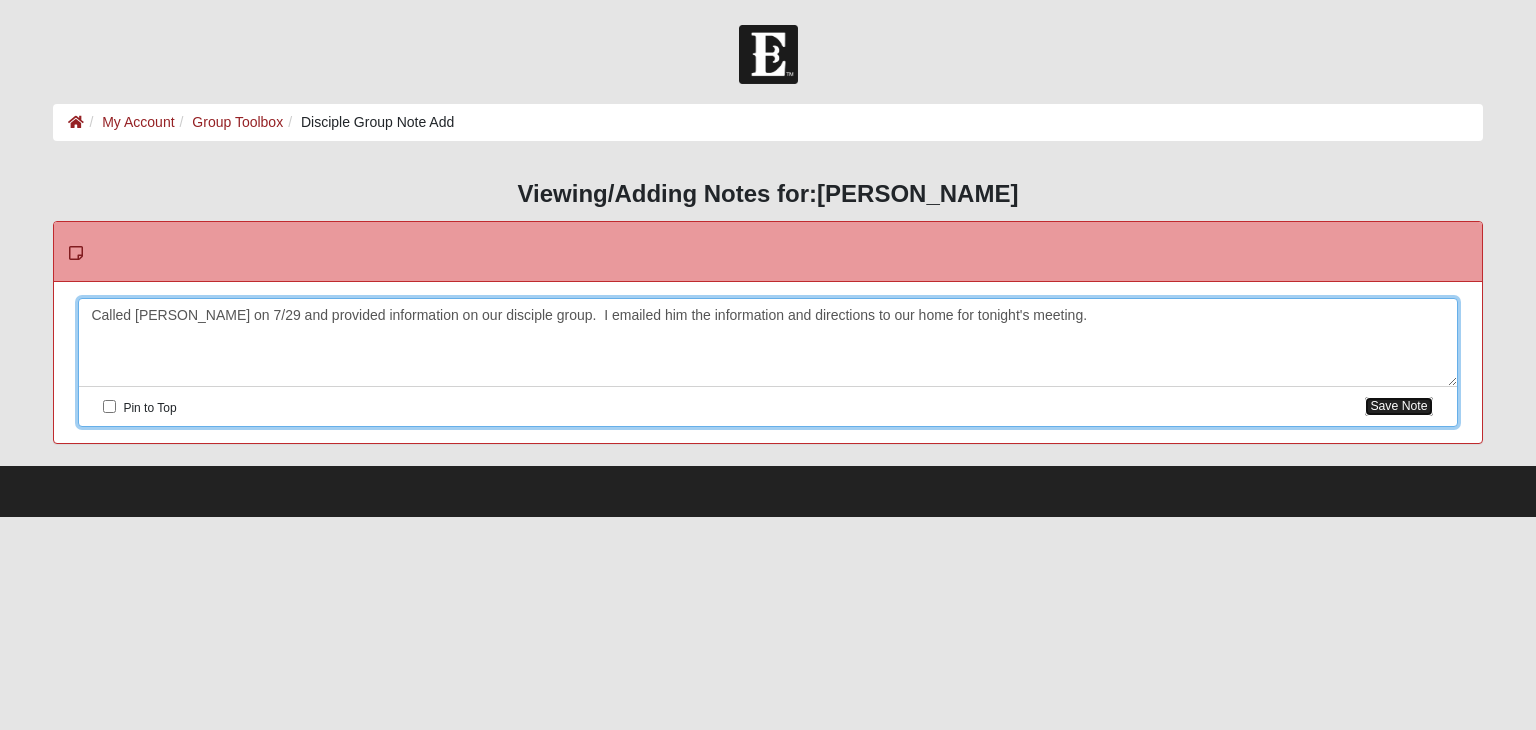 click on "Save Note" at bounding box center [1398, 406] 